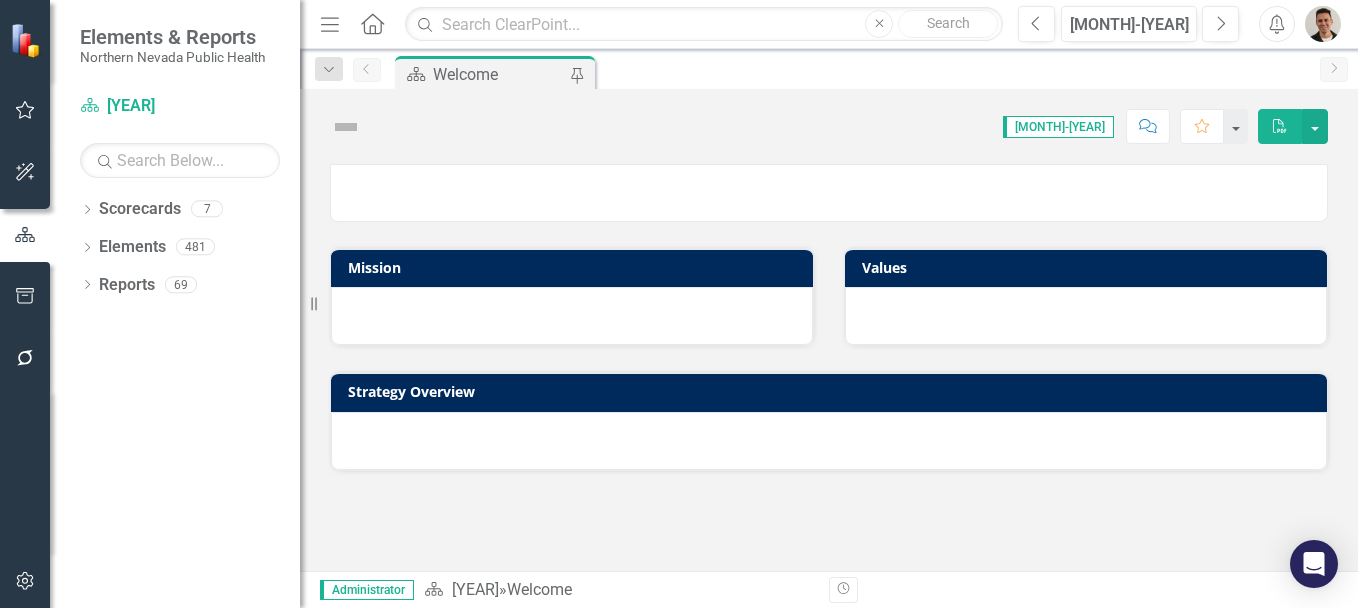 scroll, scrollTop: 0, scrollLeft: 0, axis: both 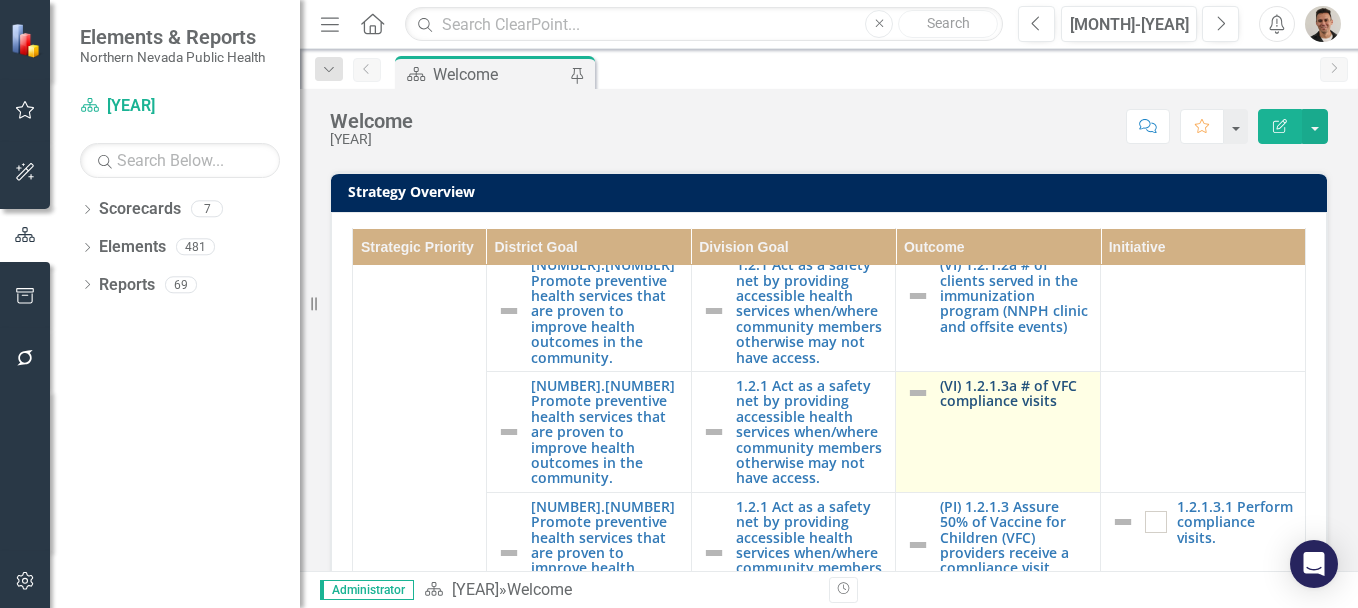 click on "(VI) 1.2.1.3a # of VFC compliance visits" at bounding box center [1015, 393] 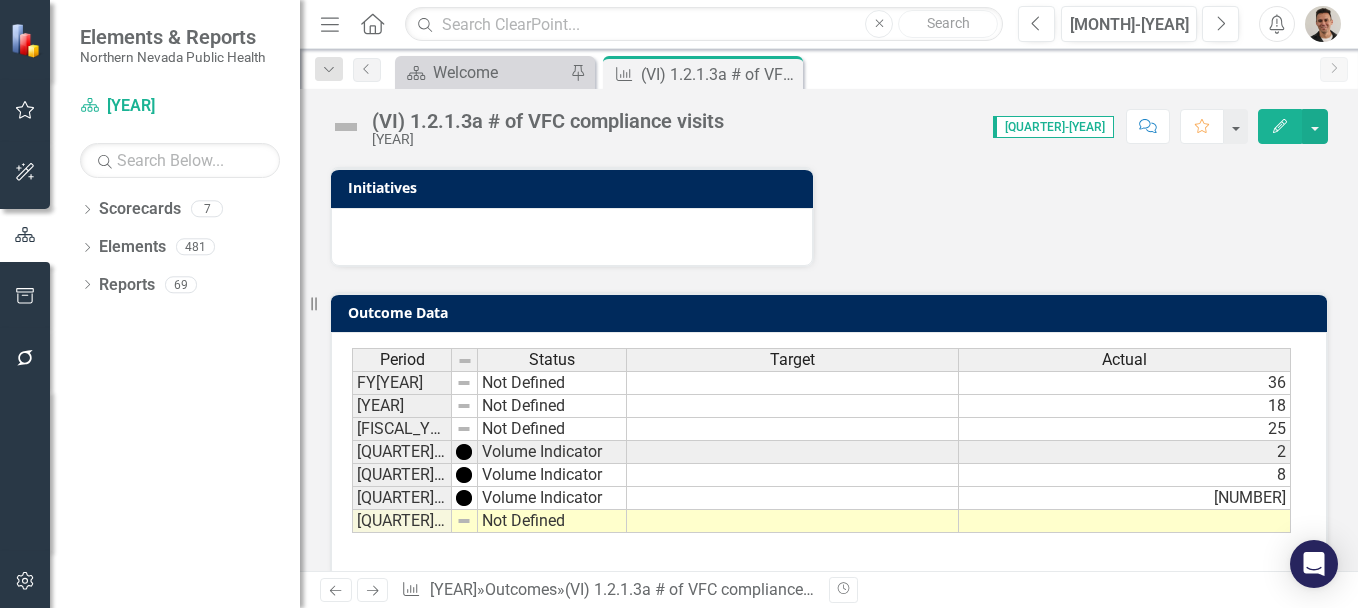 scroll, scrollTop: 844, scrollLeft: 0, axis: vertical 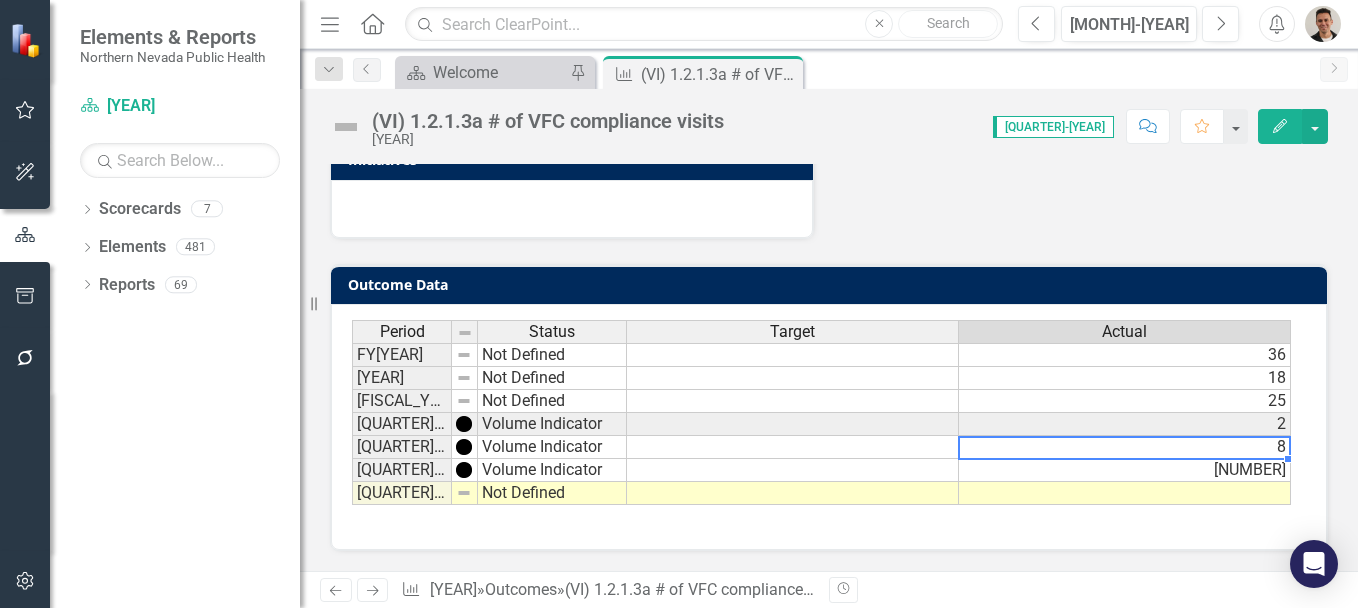 drag, startPoint x: 1260, startPoint y: 438, endPoint x: 1302, endPoint y: 466, distance: 50.47772 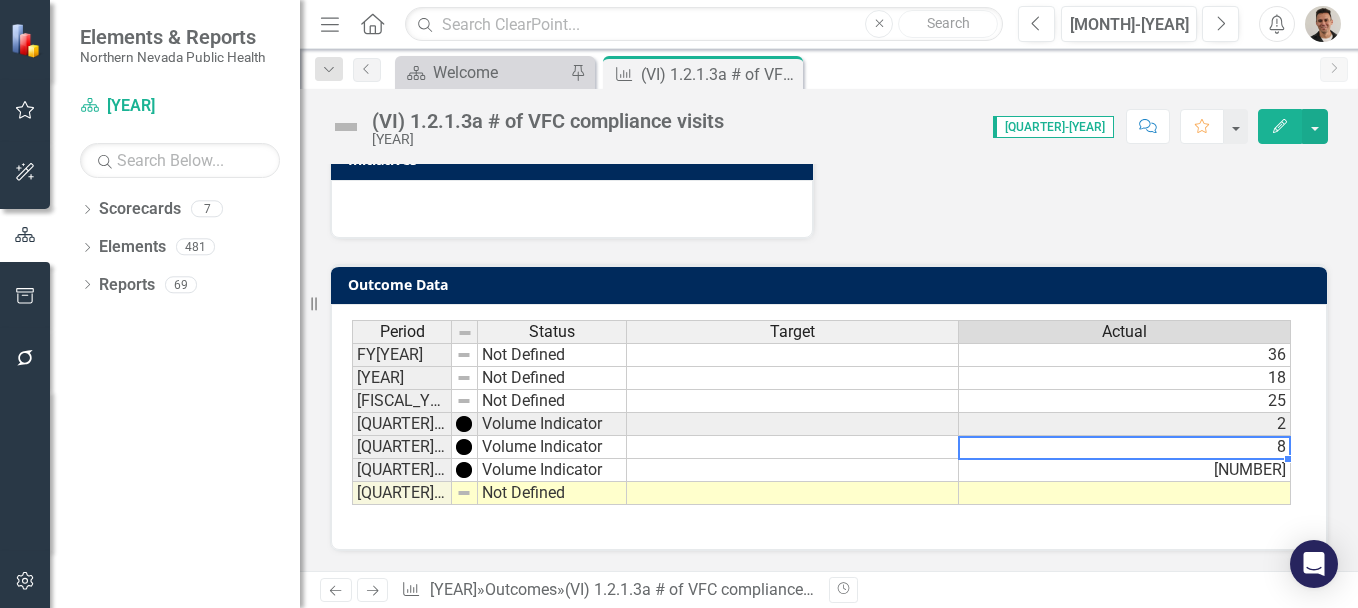 click on "Period Status Target Actual FY22 Not Defined 36 FY23 Not Defined 18 FY24 Not Defined 25 Q1-25 Volume Indicator 2 Q2-25 Volume Indicator 8 Q3-25 Volume Indicator 20 Q4-25 Not Defined Period Status Target Actual Period Status FY22 Not Defined FY23 Not Defined FY24 Not Defined Q1-25 Volume Indicator Q2-25 Volume Indicator Q3-25 Volume Indicator Q4-25 Not Defined Period Status" at bounding box center (829, 427) 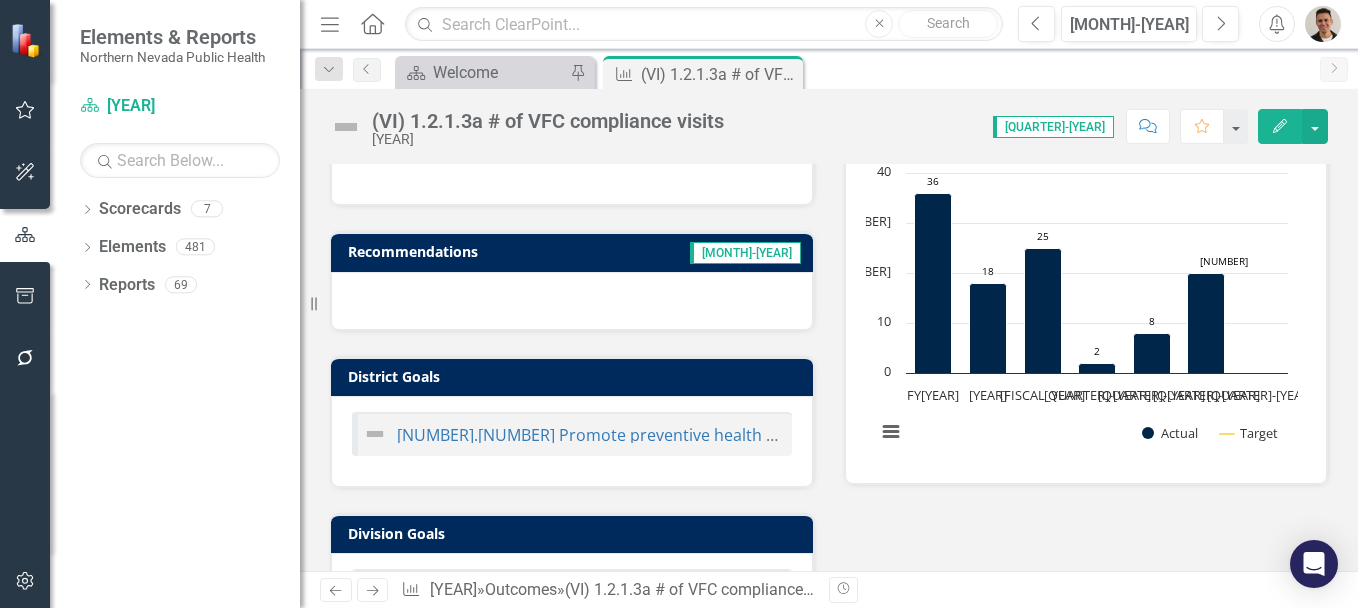 scroll, scrollTop: 279, scrollLeft: 0, axis: vertical 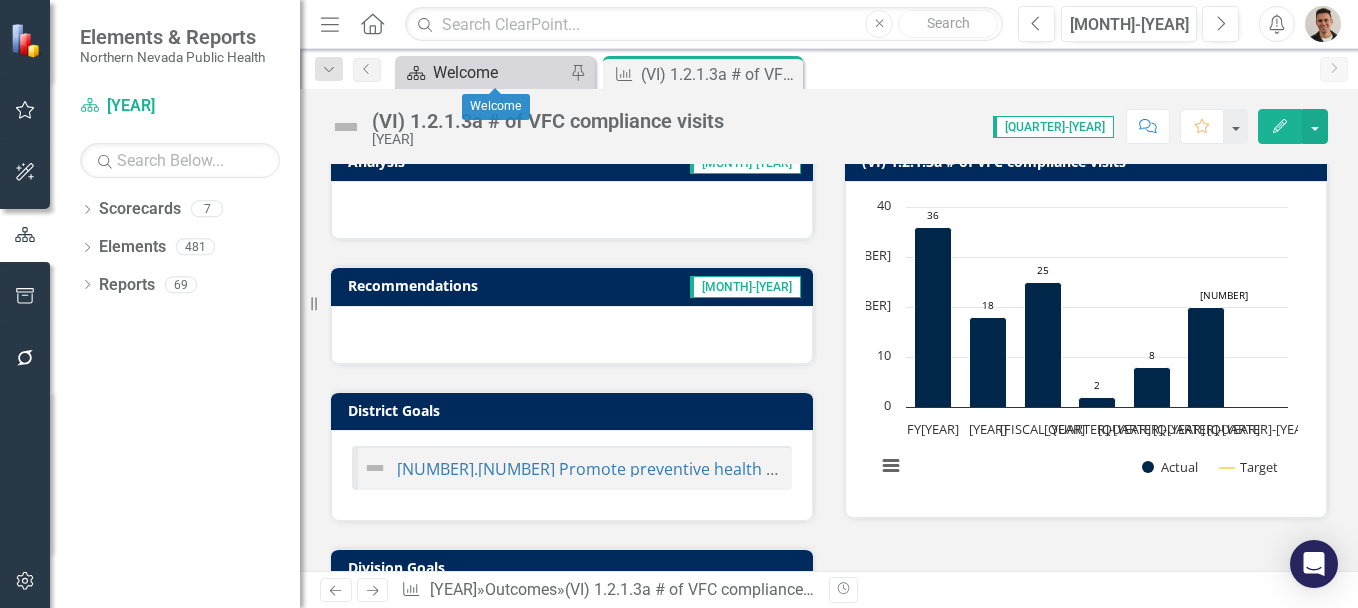 click on "Welcome" at bounding box center (499, 72) 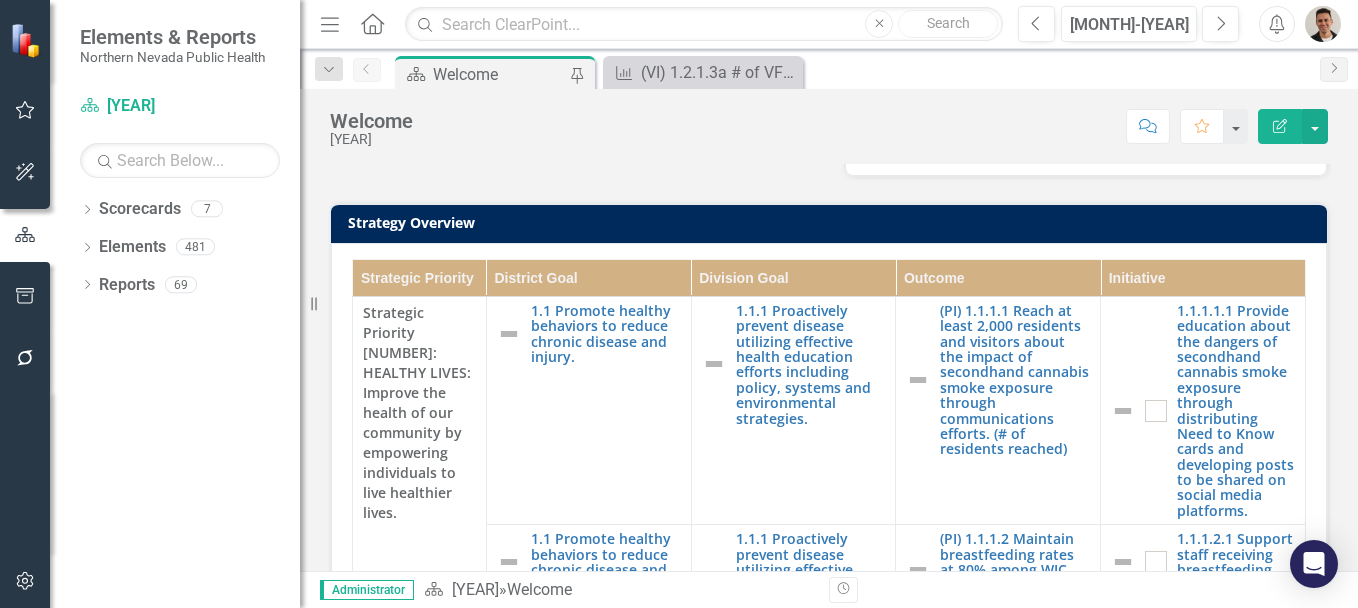 scroll, scrollTop: 535, scrollLeft: 0, axis: vertical 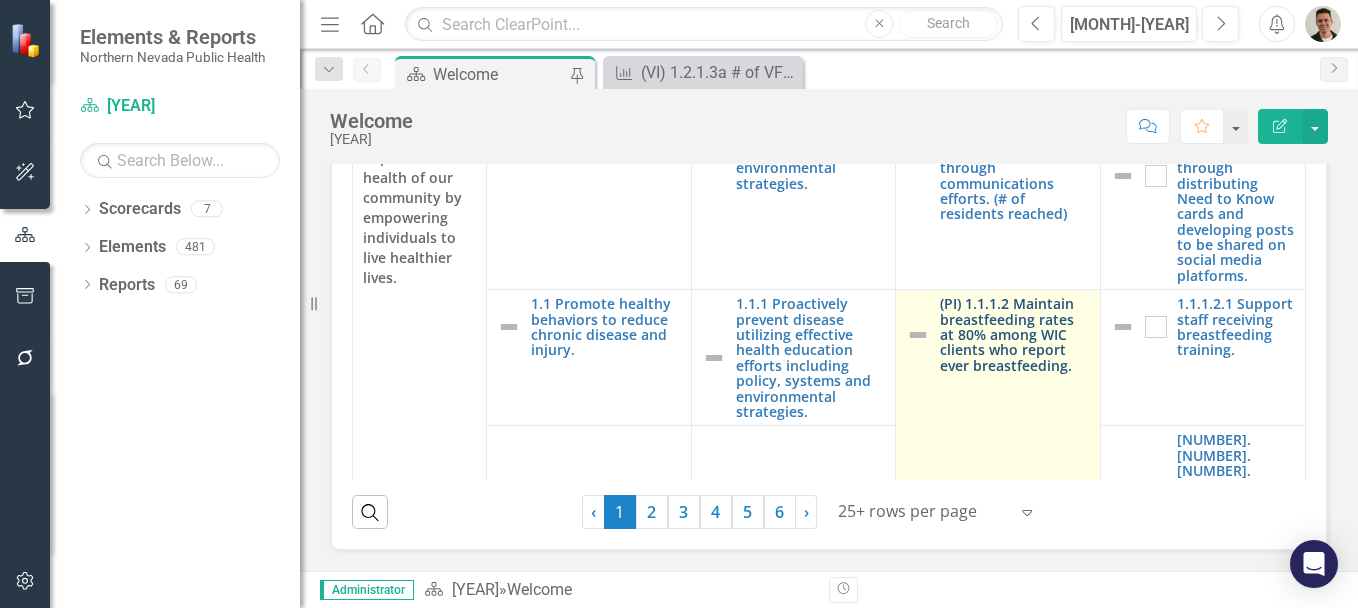 click on "(PI) 1.1.1.2 Maintain breastfeeding rates at 80% among WIC clients who report ever breastfeeding." at bounding box center [1015, 334] 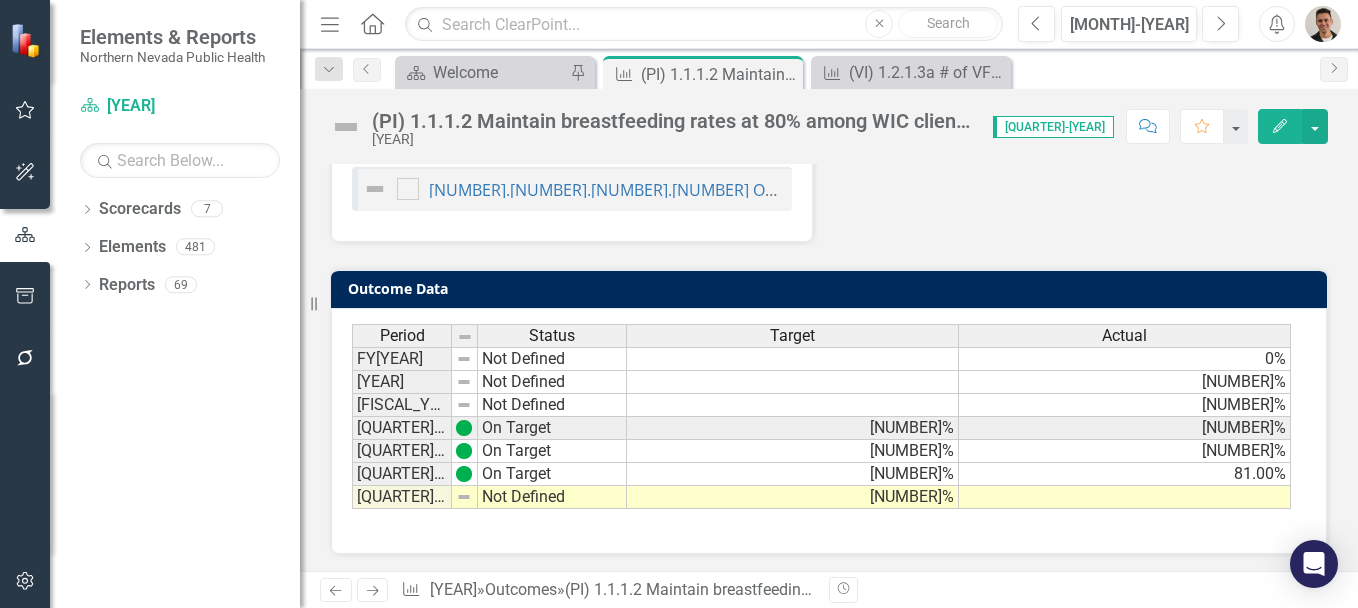 scroll, scrollTop: 931, scrollLeft: 0, axis: vertical 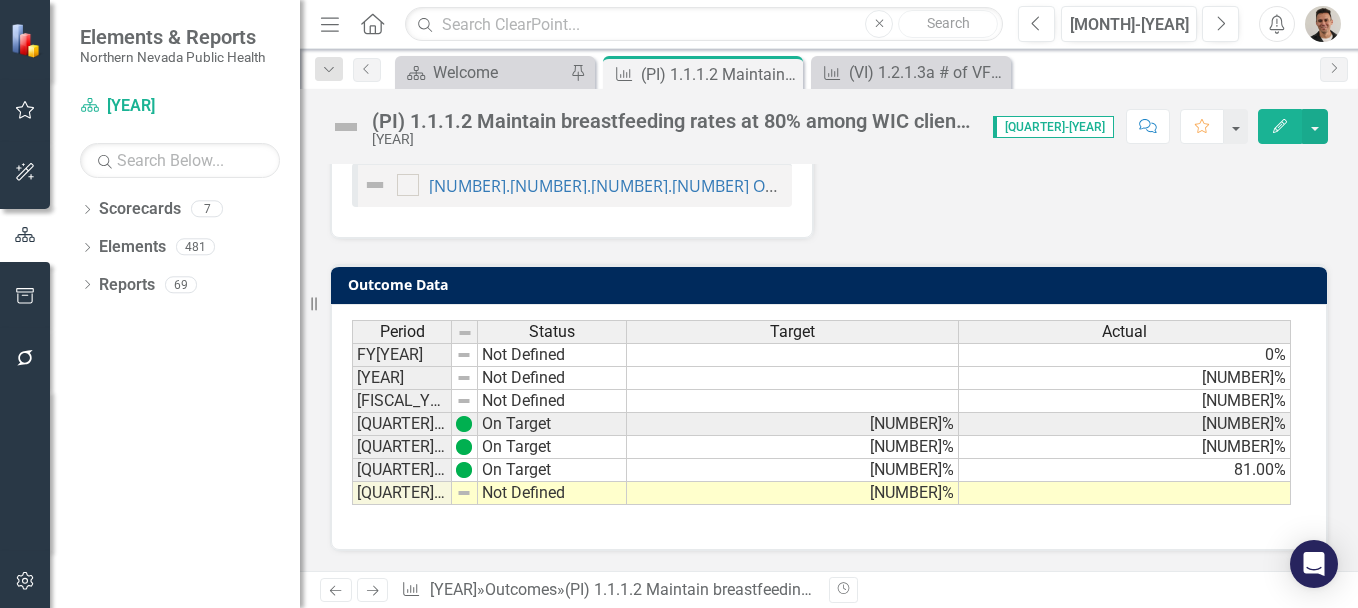 click on "(PI) 1.1.1.2 Maintain breastfeeding rates at 80% among WIC clients who report ever breastfeeding. Chart Combination chart with 2 data series. (PI) 1.1.1.2 Maintain breastfeeding rates at 80% among WIC clients who report ever breastfeeding. (Chart Type: Column Chart)
Plot Bands
FY[YEAR]
Actual: 0%	Target: No Value
FY[YEAR]
Actual: 80.00%	Target: No Value
FY[YEAR]
Actual: 80.00%	Target: No Value
Q1-[YEAR]
Actual: 80.00%	Target: 80.00%
Q2-[YEAR]
Actual: 80.00%	Target: 80.00%
Q3-[YEAR]
Actual: 81.00%	Target: 80.00%
Q4-[YEAR]
Actual: No Value	Target: 80.00% Chart context menu 0% ​" at bounding box center [829, -111] 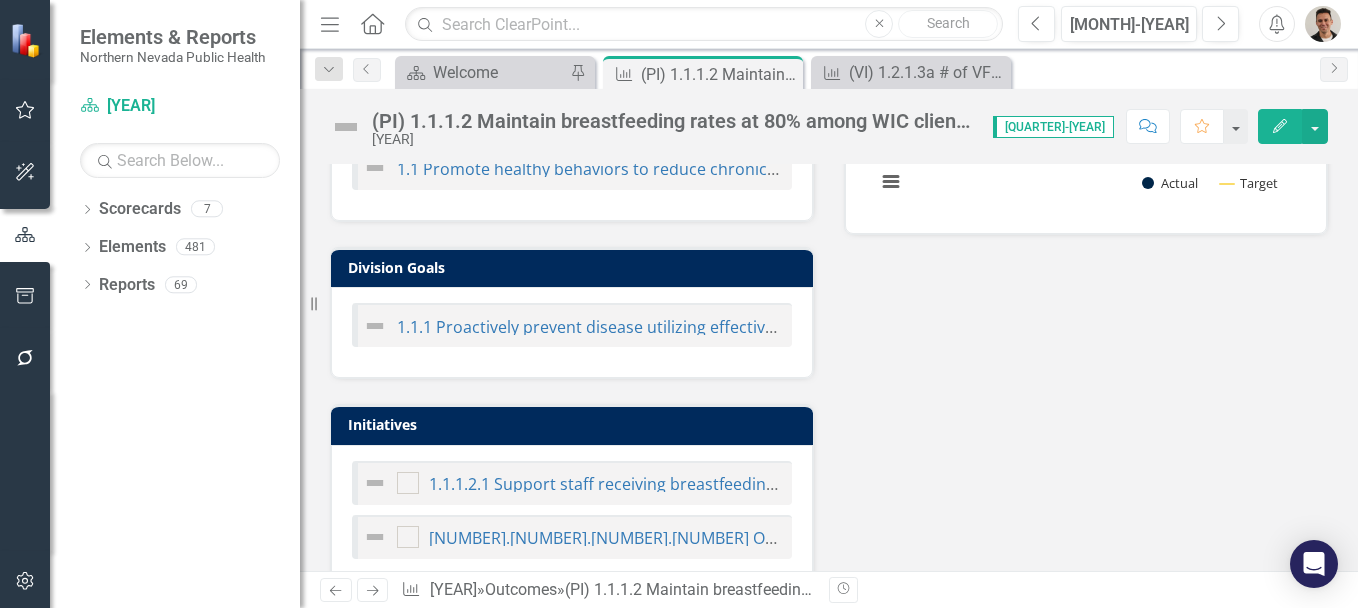 scroll, scrollTop: 513, scrollLeft: 0, axis: vertical 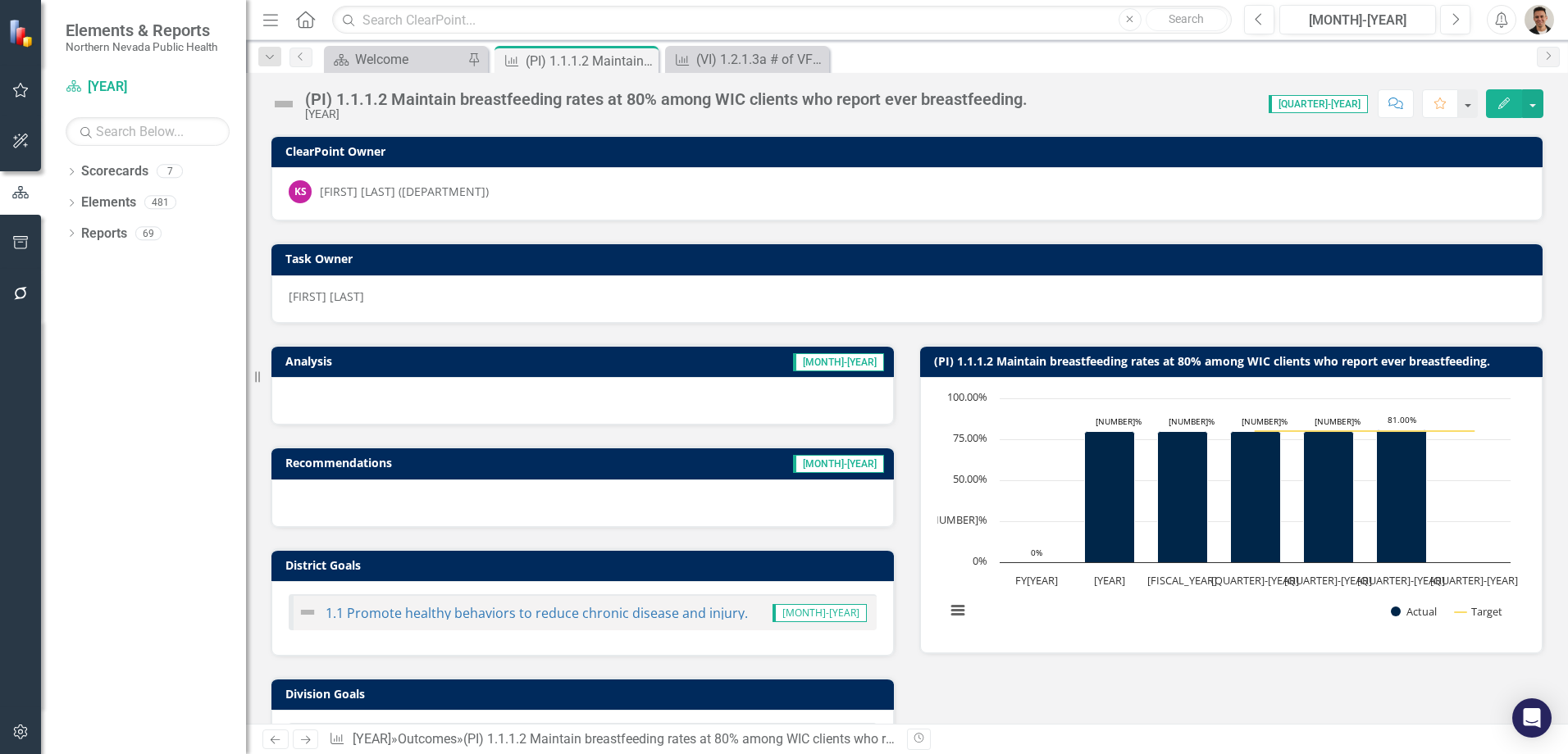 click at bounding box center (21, 732) 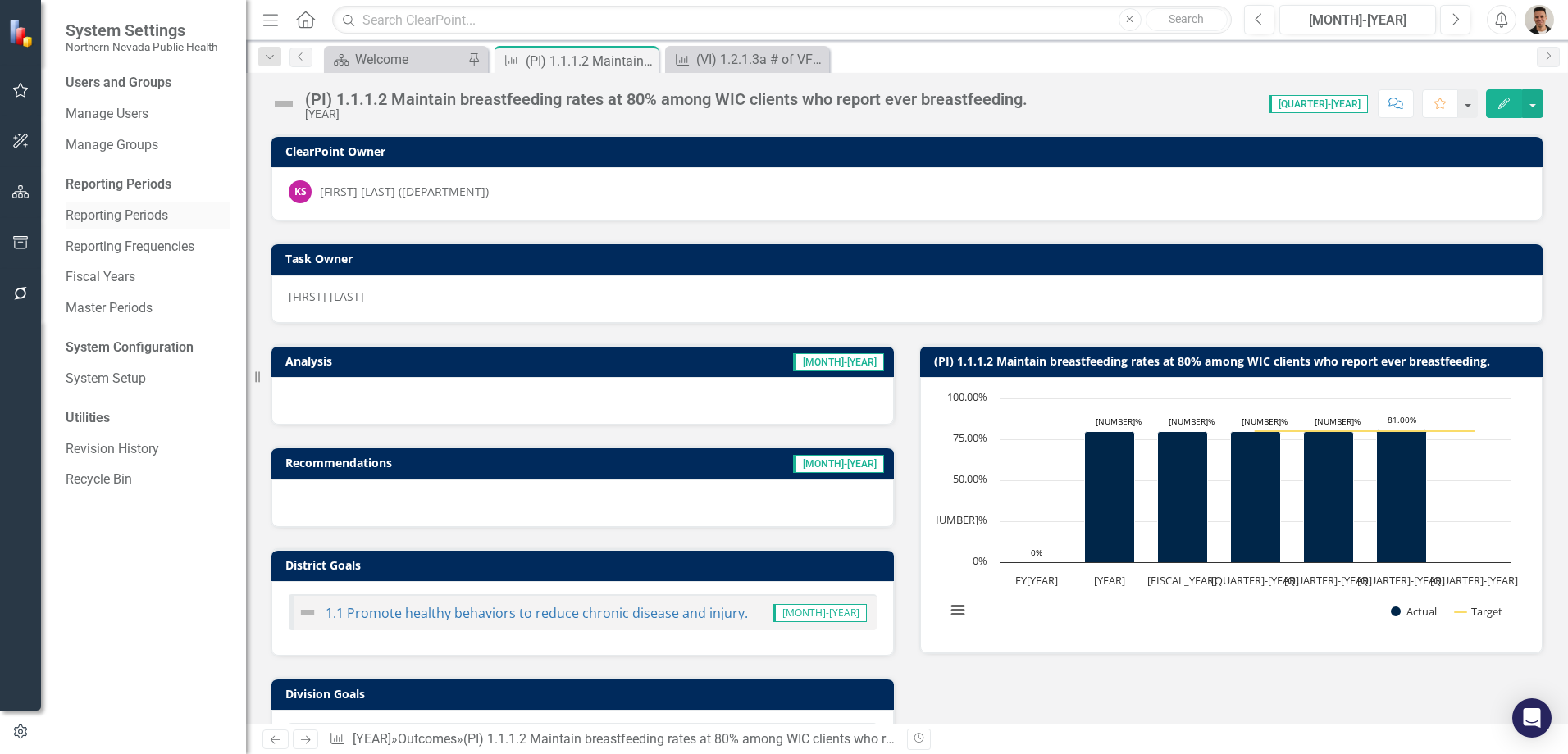 click on "Reporting Periods" at bounding box center [148, 216] 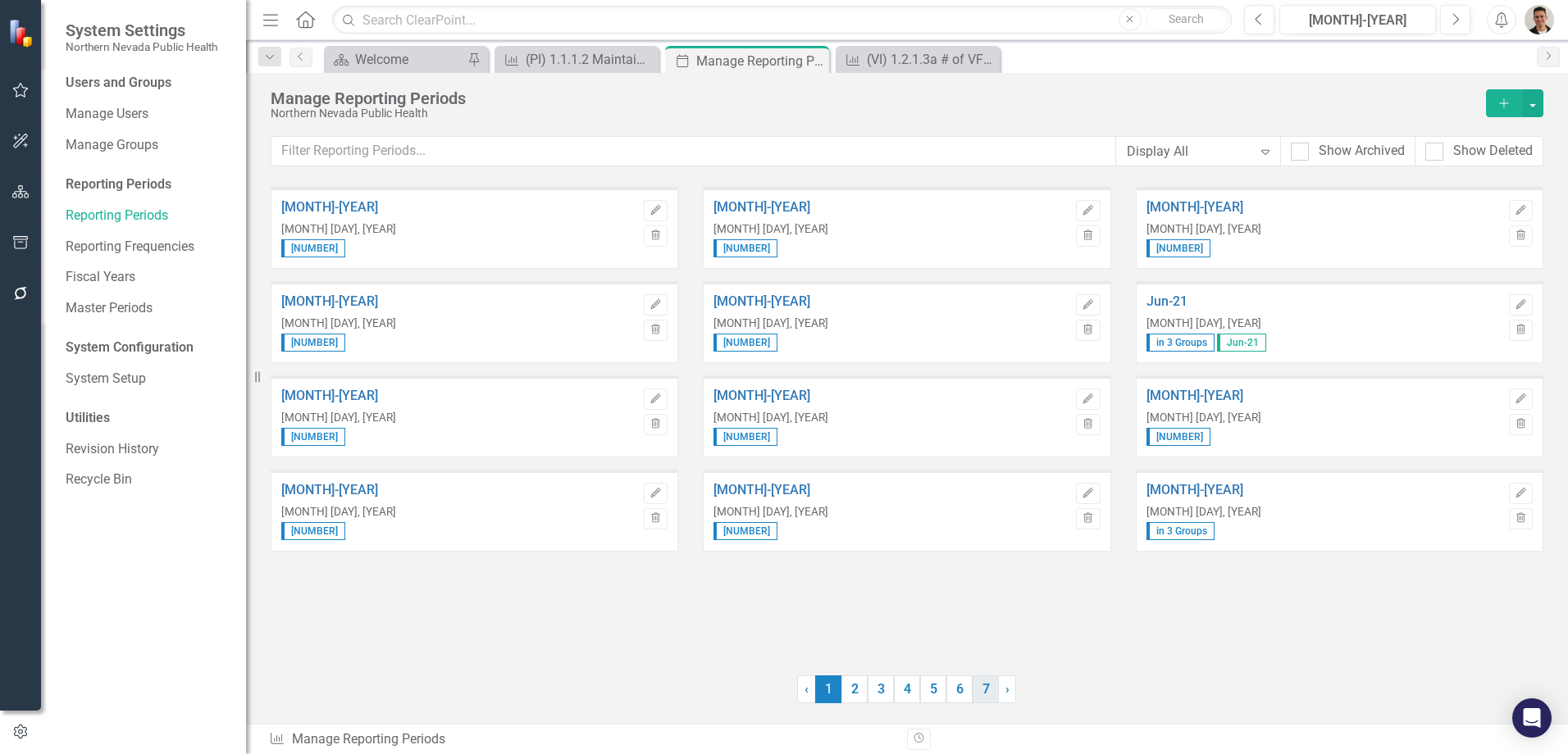 click on "7" at bounding box center (986, 689) 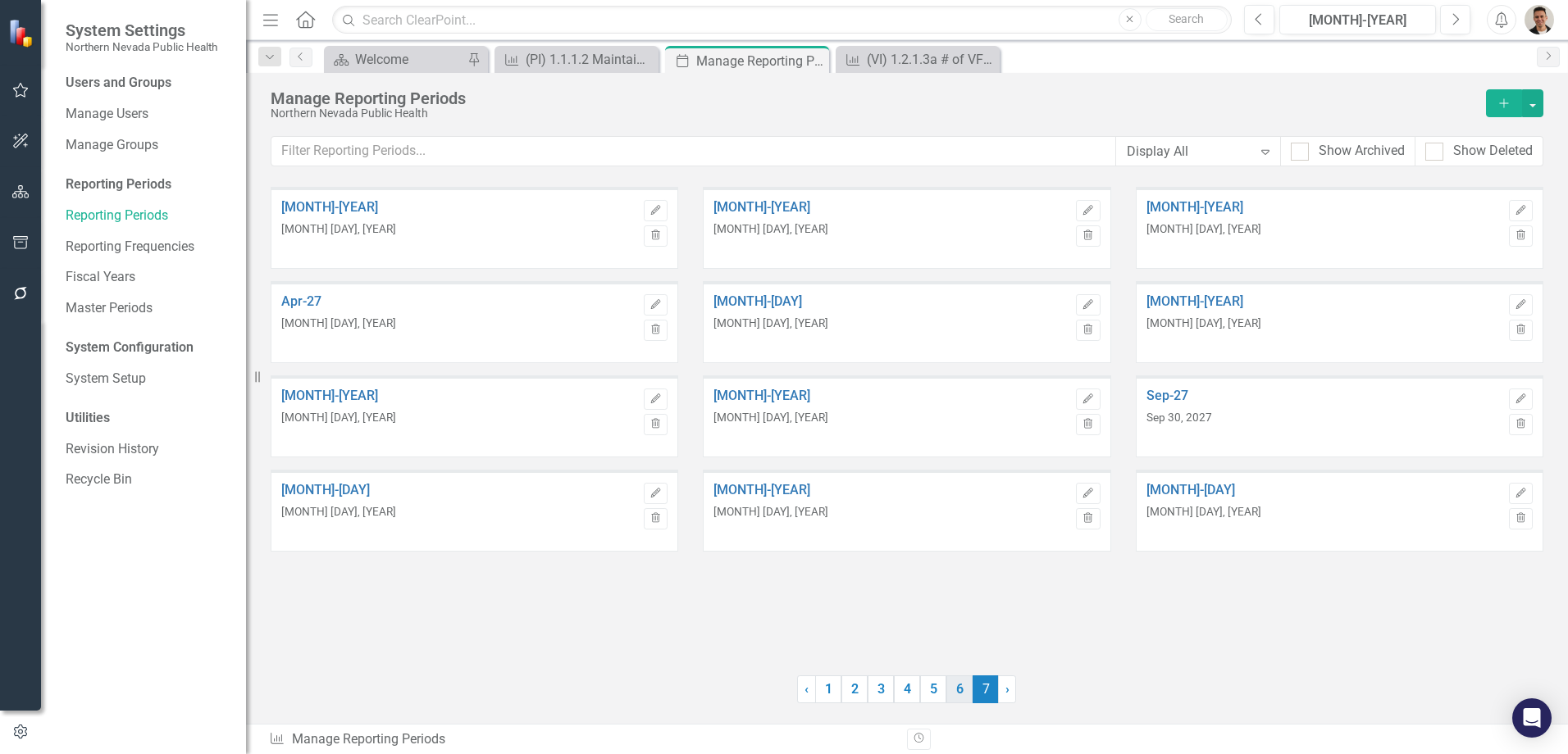 click on "6" at bounding box center (959, 689) 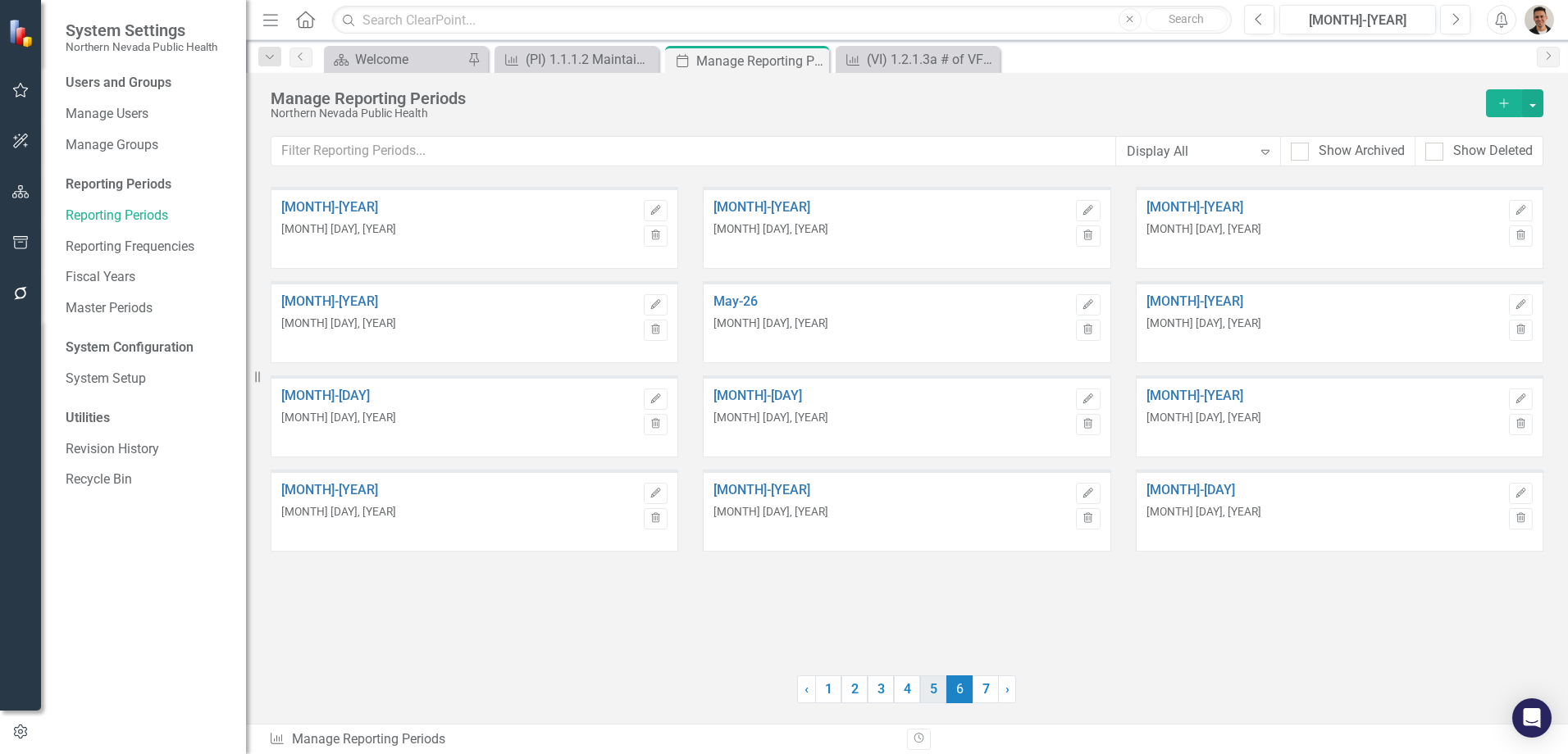 click on "5" at bounding box center [933, 689] 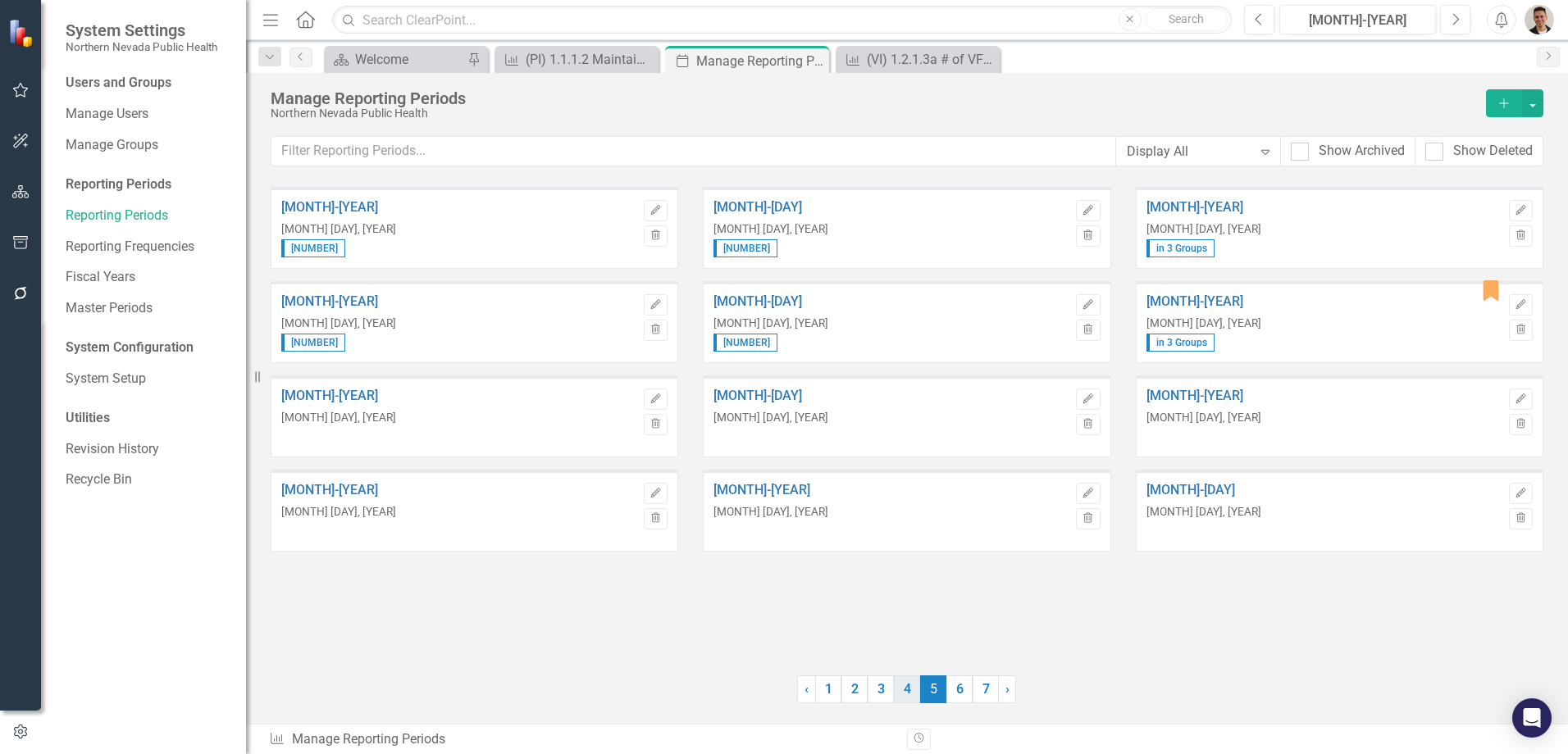 click on "4" at bounding box center (907, 689) 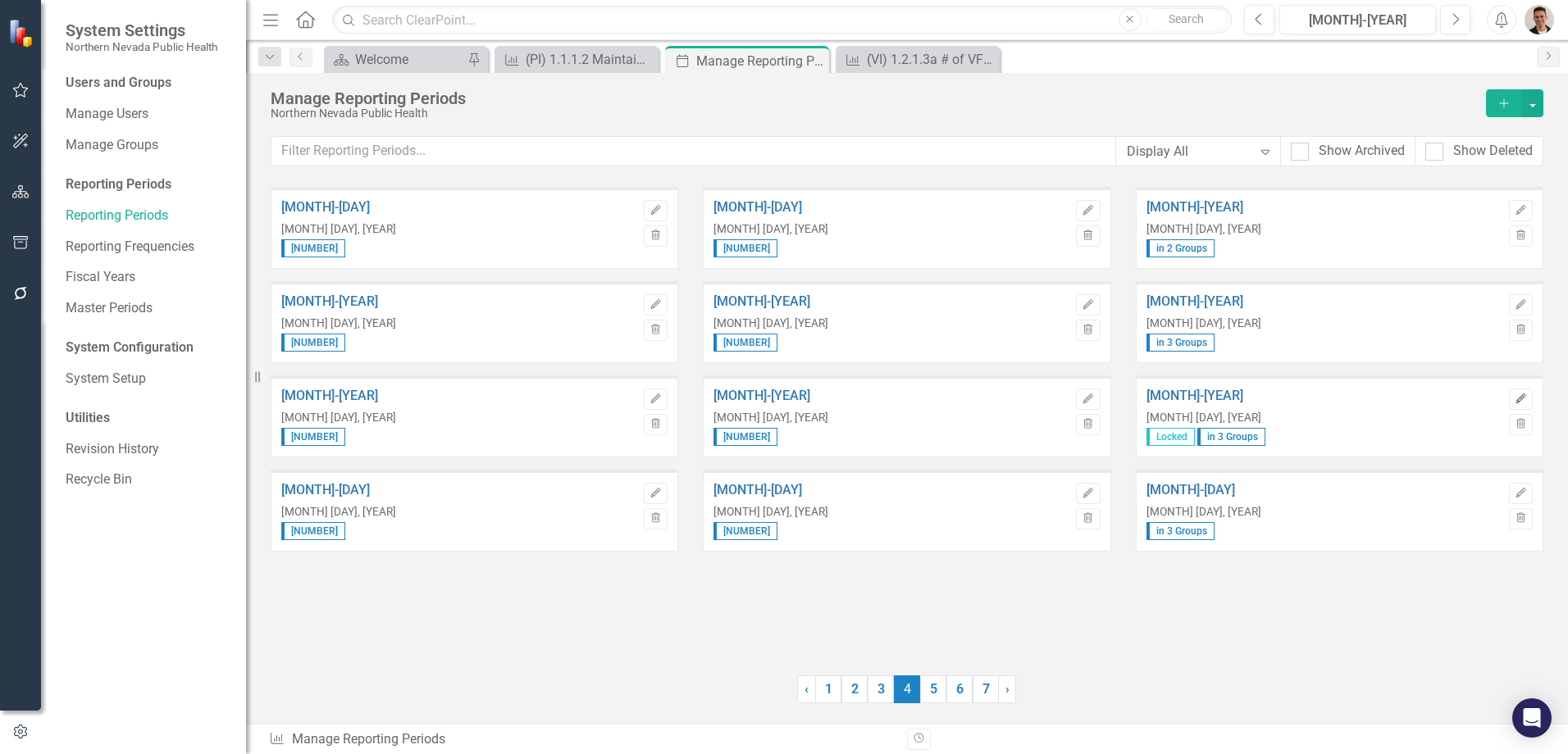 click on "Edit" at bounding box center (1520, 399) 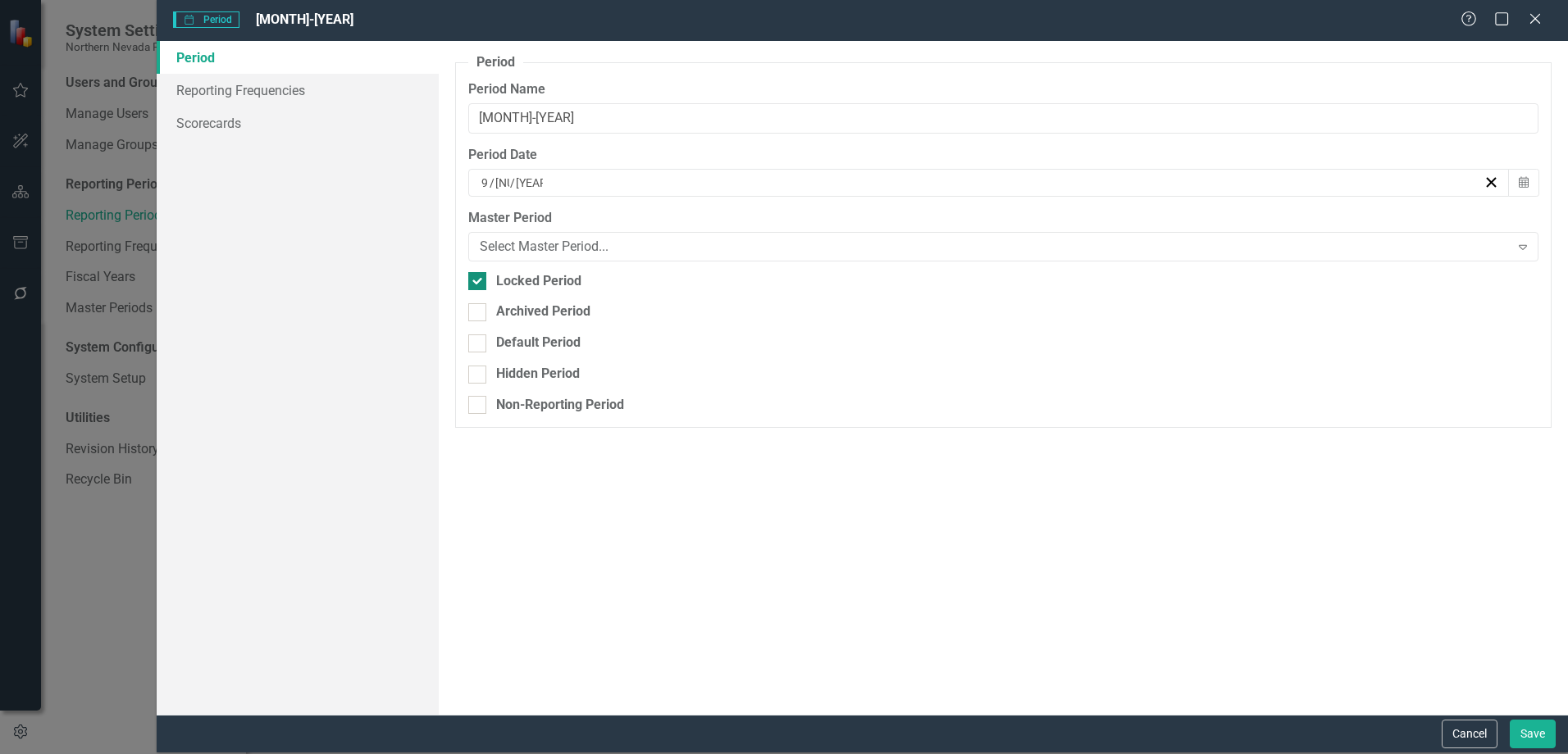 click on "Locked Period" at bounding box center (473, 277) 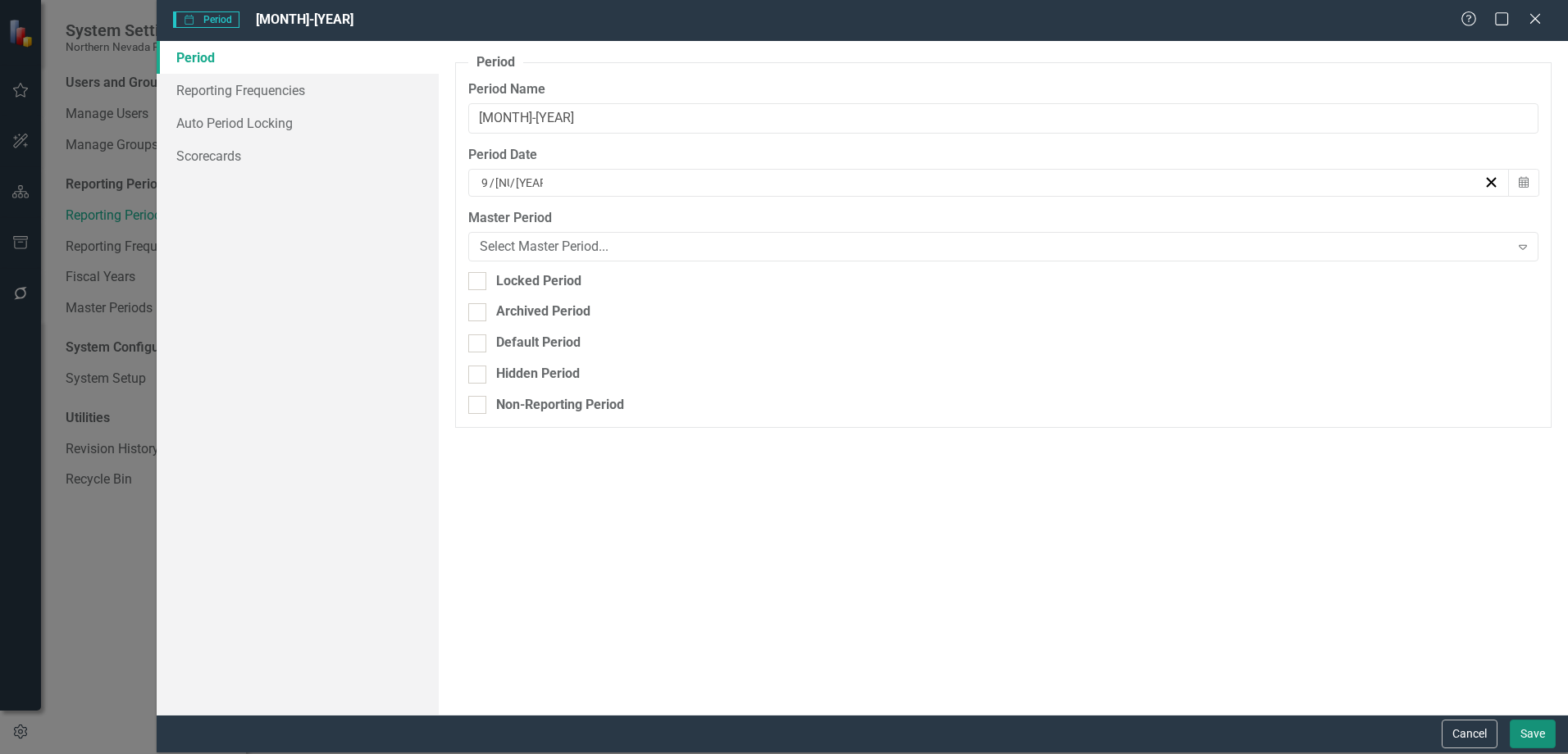 click on "Save" at bounding box center [1533, 734] 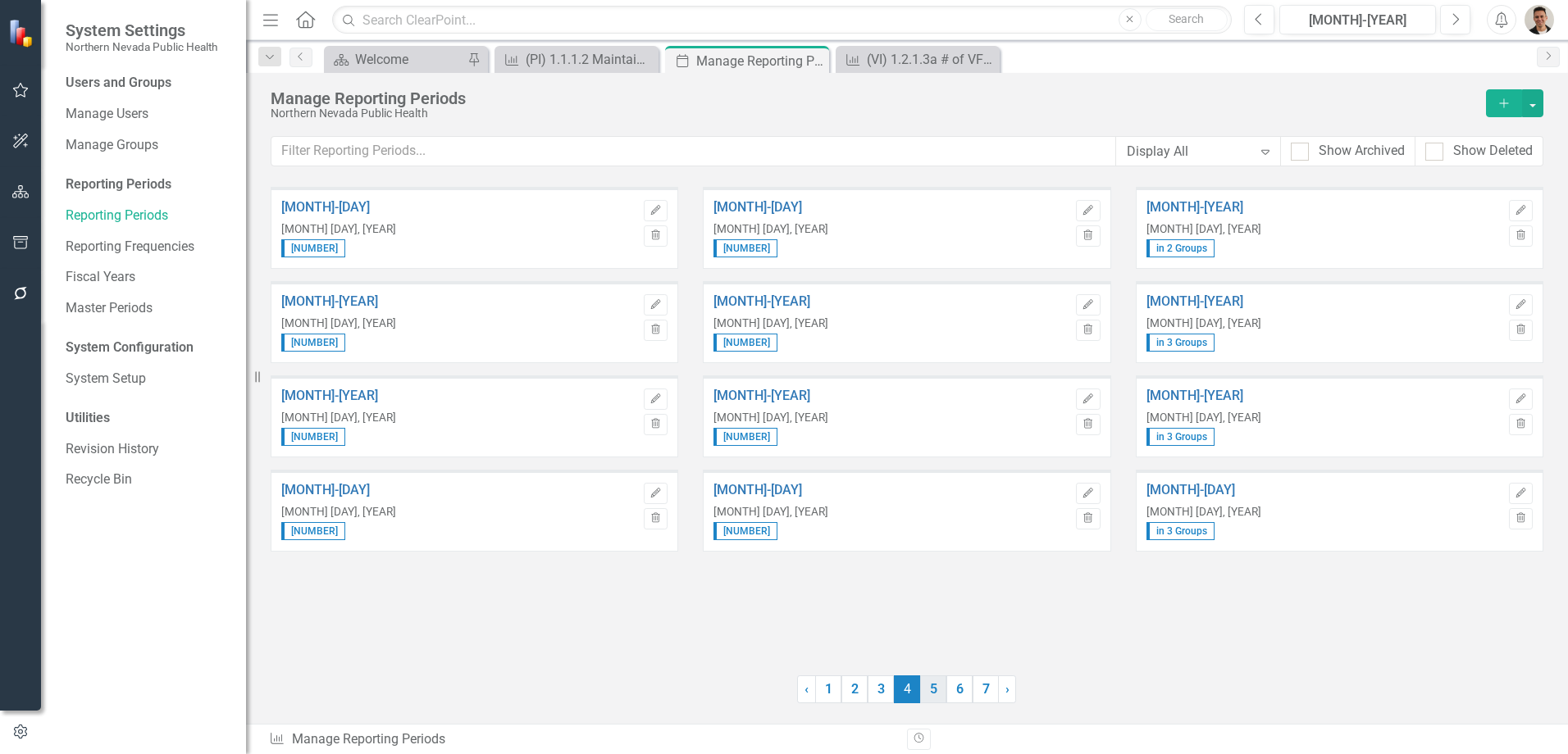 click on "5" at bounding box center [933, 689] 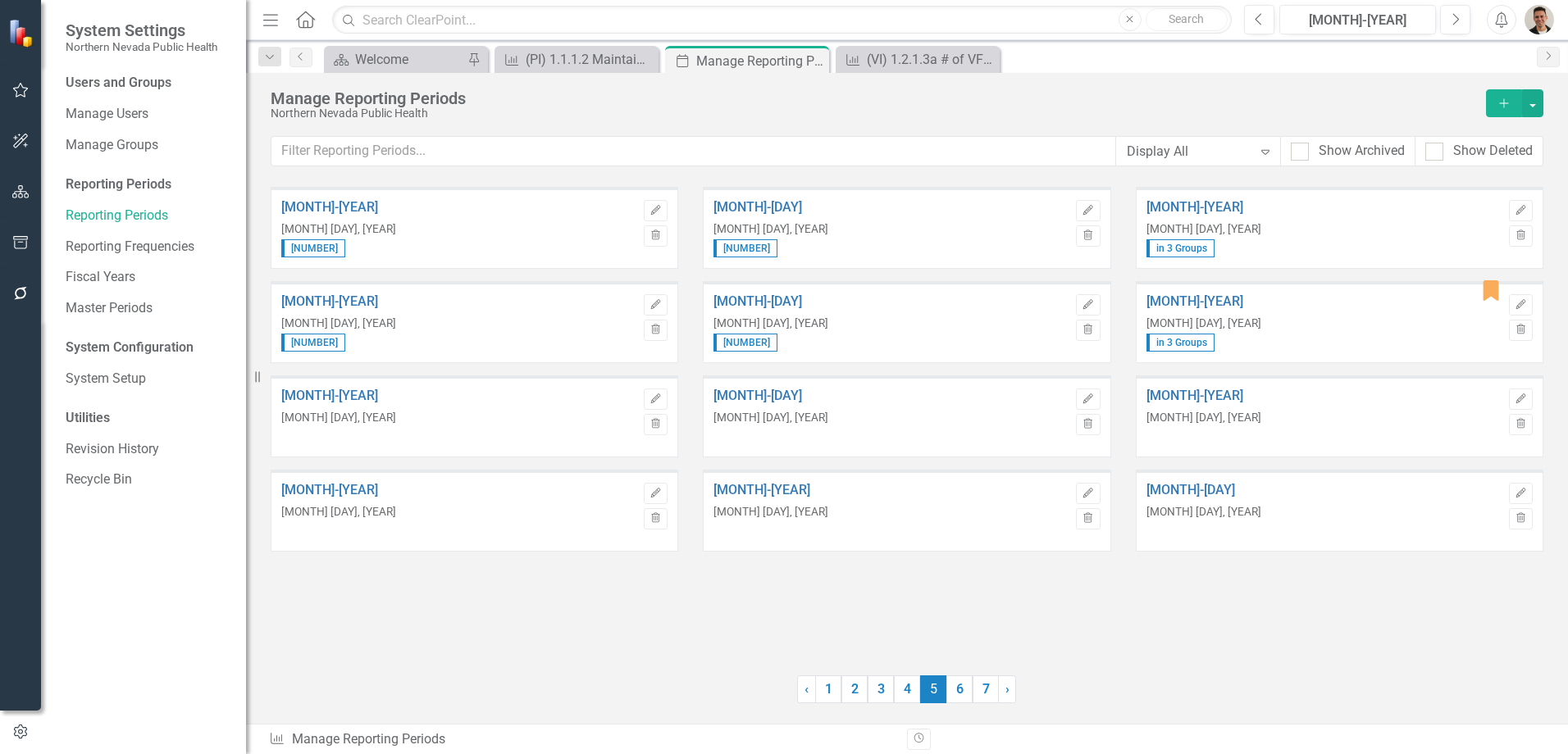 click on "in 3 Groups" at bounding box center (313, 248) 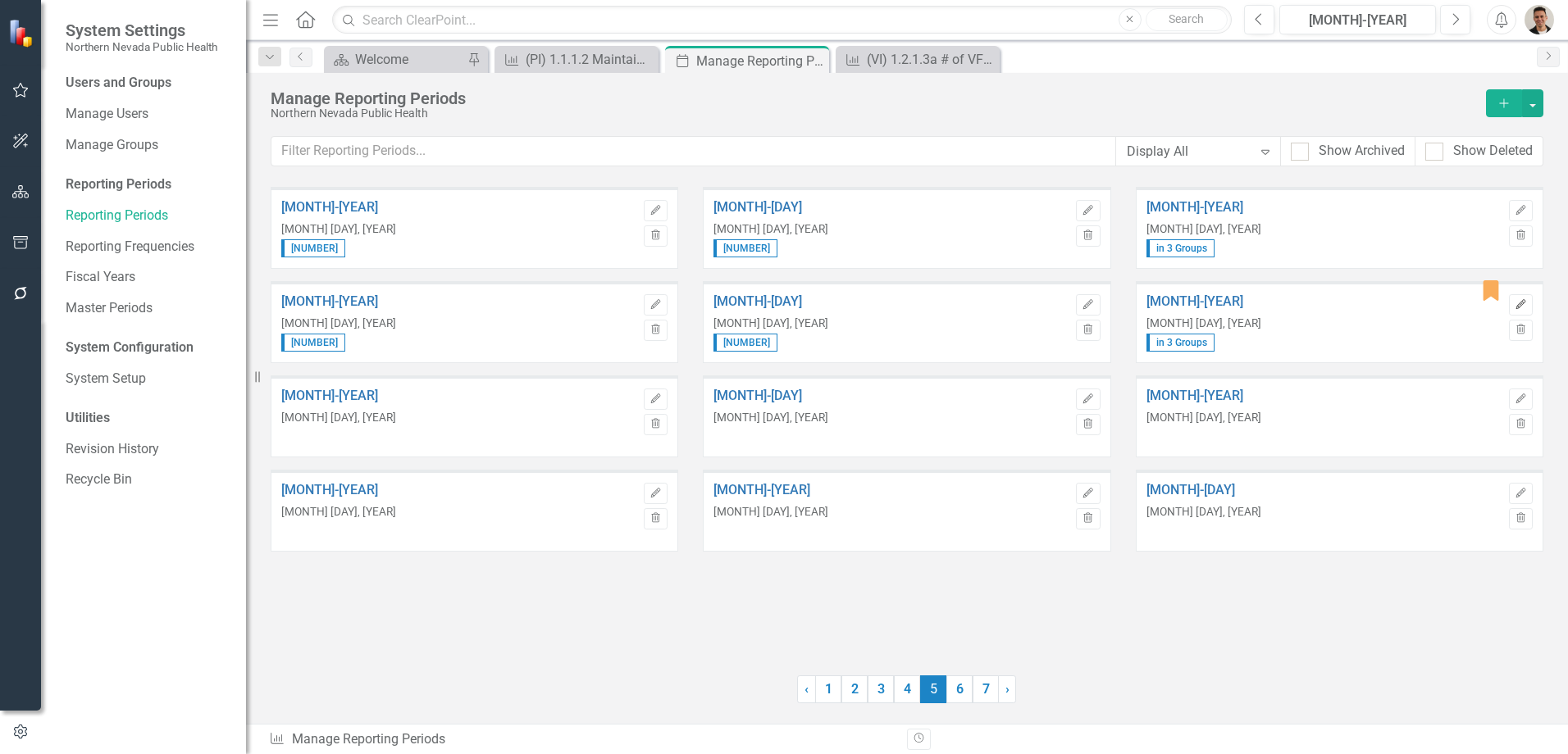 click on "Edit" at bounding box center (1520, 305) 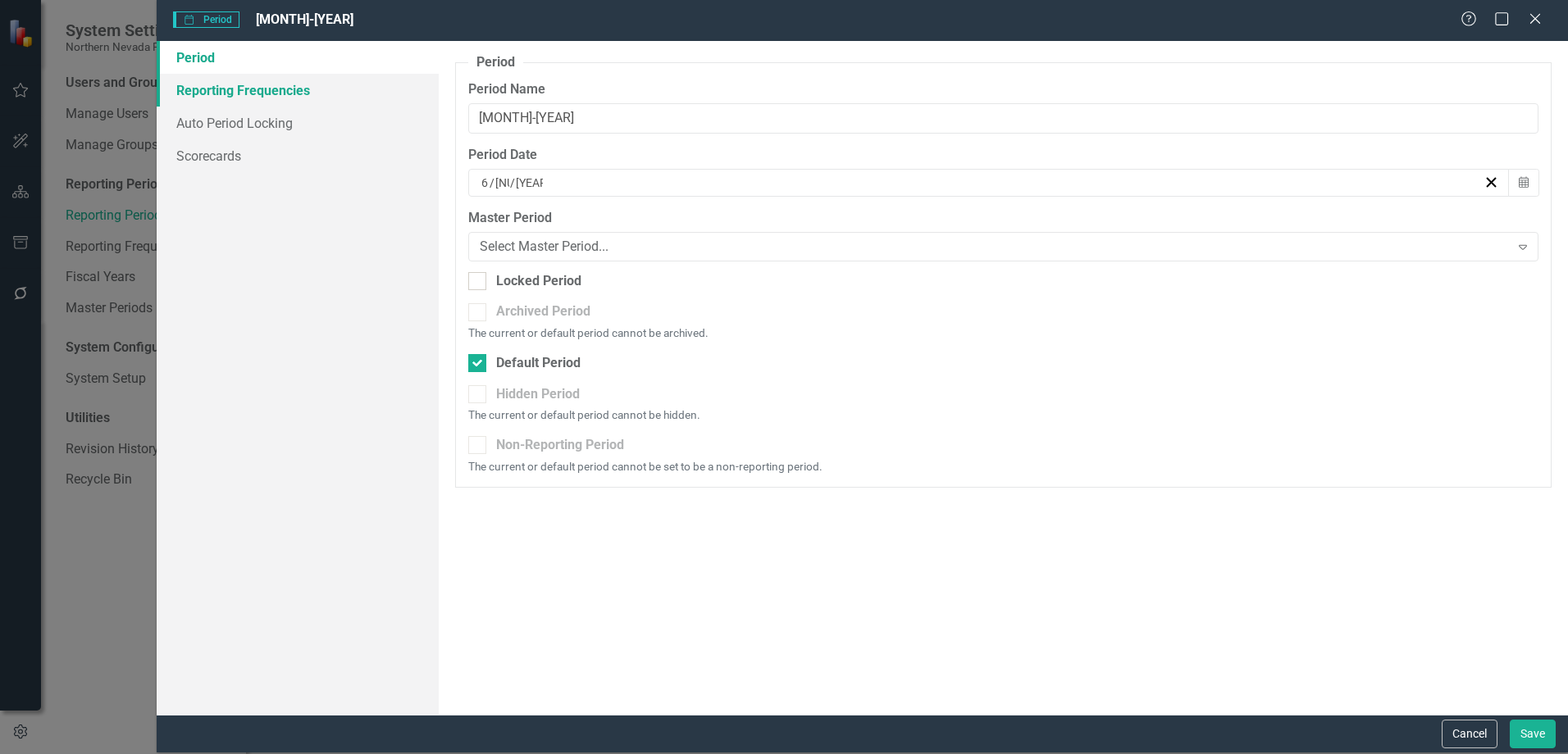 click on "Reporting Frequencies" at bounding box center [298, 90] 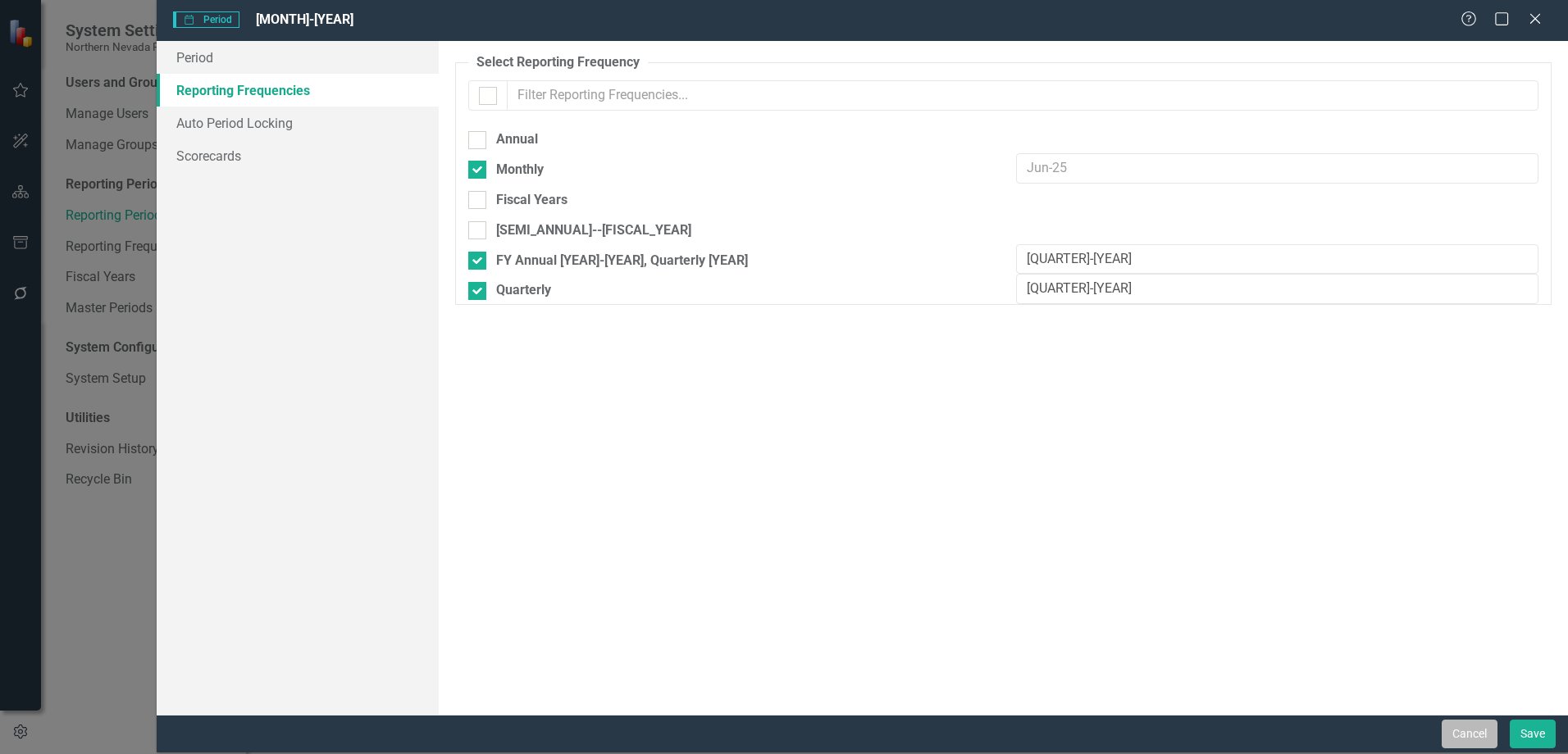 click on "Cancel" at bounding box center (1470, 734) 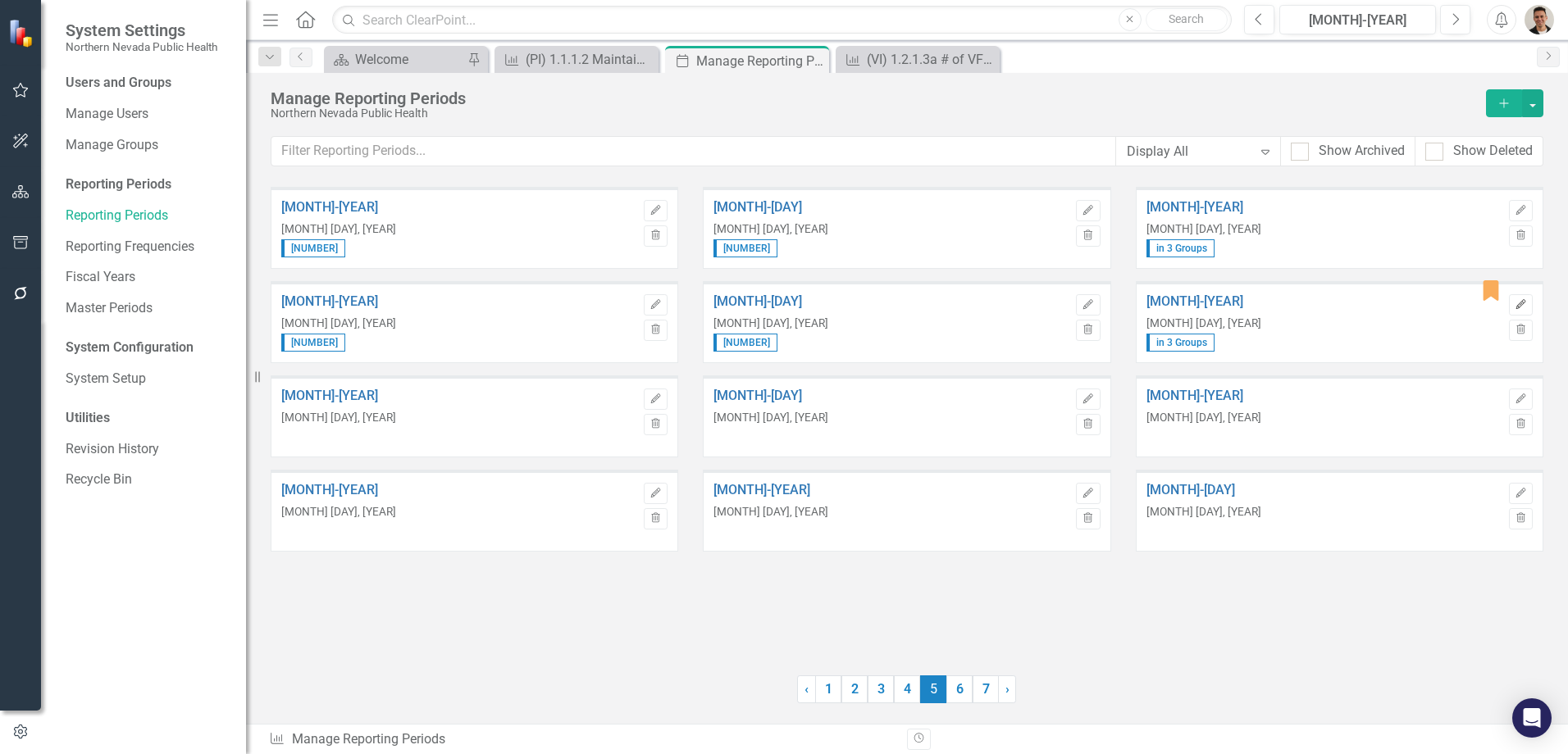 click on "Edit" at bounding box center [655, 211] 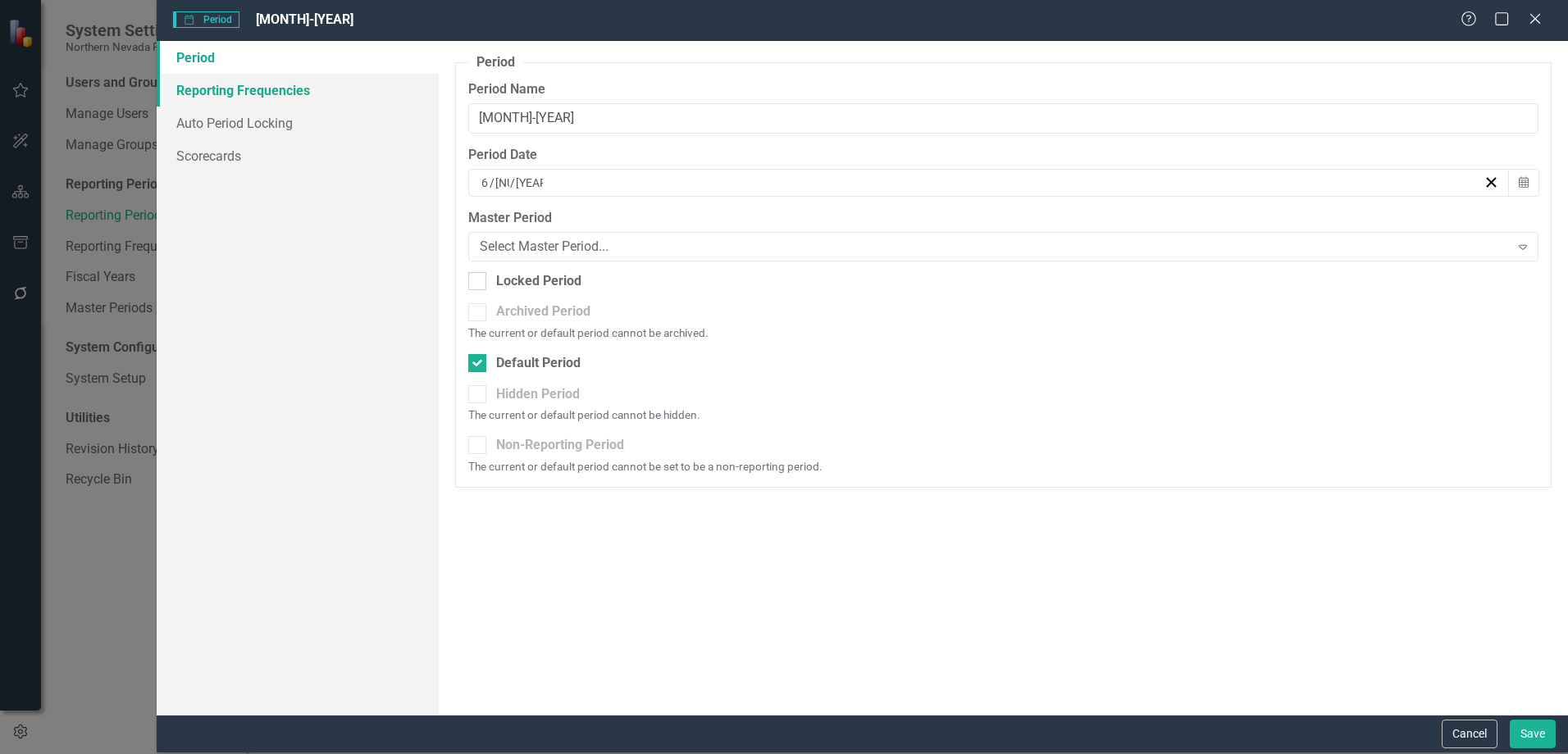 click on "Reporting Frequencies" at bounding box center [298, 90] 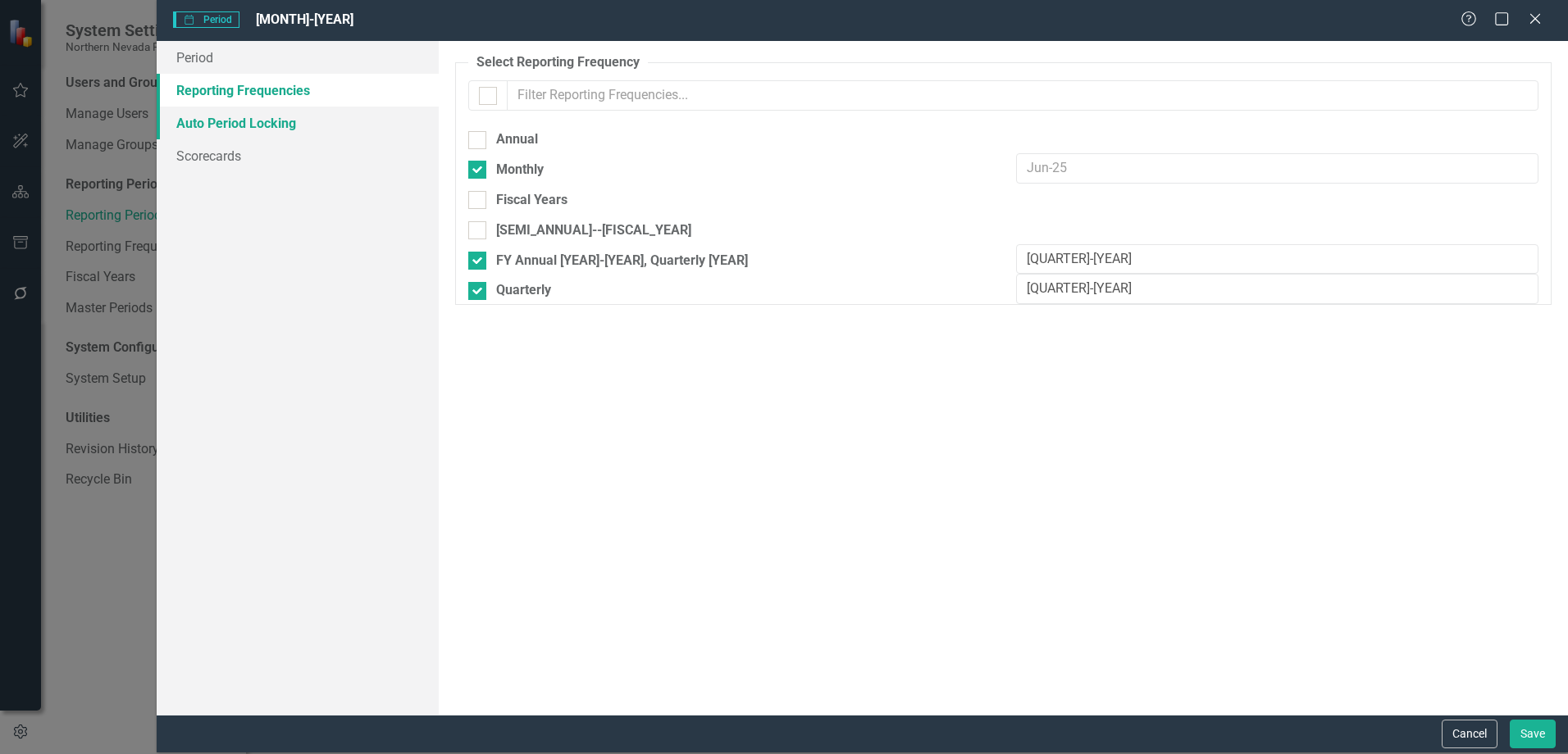 click on "Auto Period Locking" at bounding box center [298, 123] 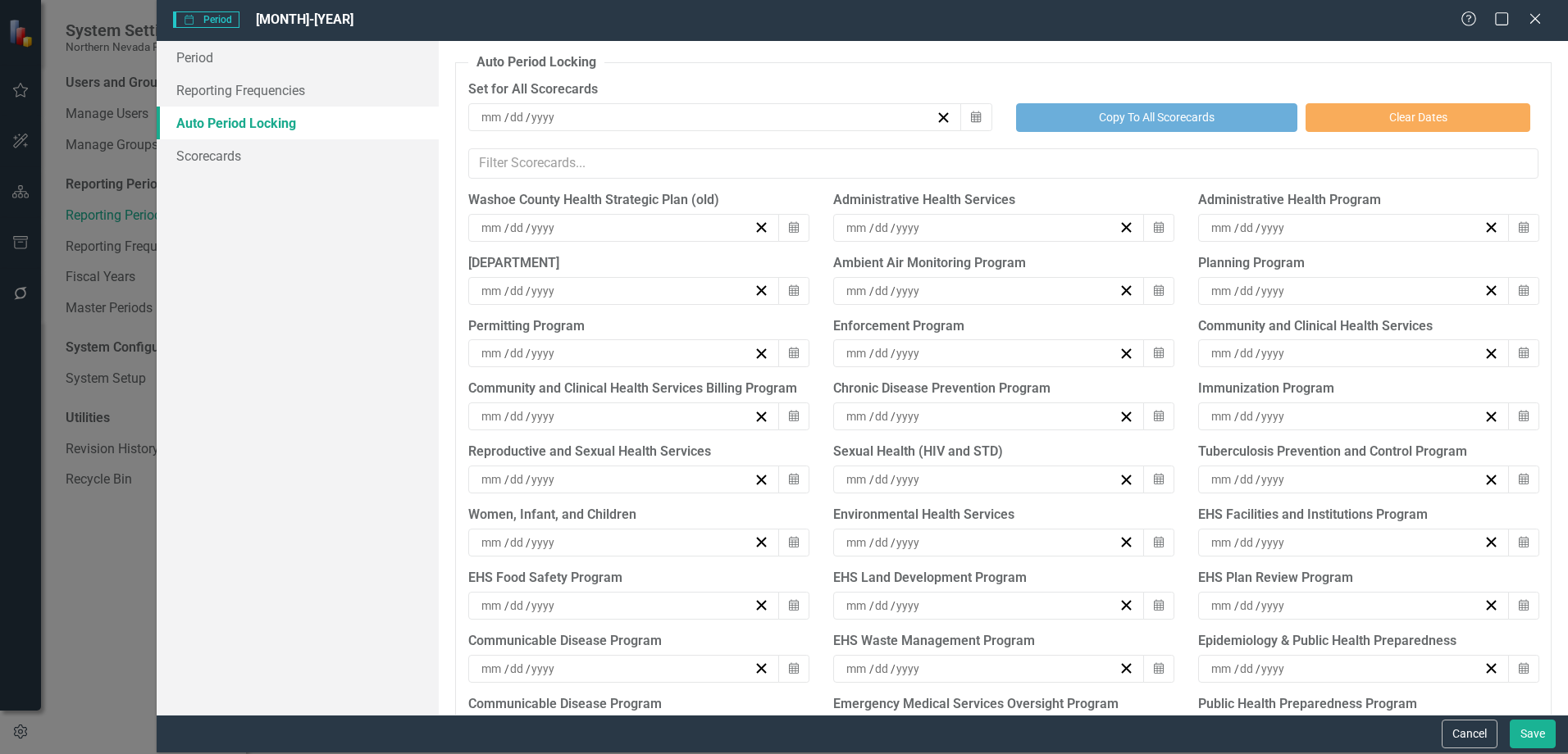 click on "Auto Period Locking" at bounding box center (298, 123) 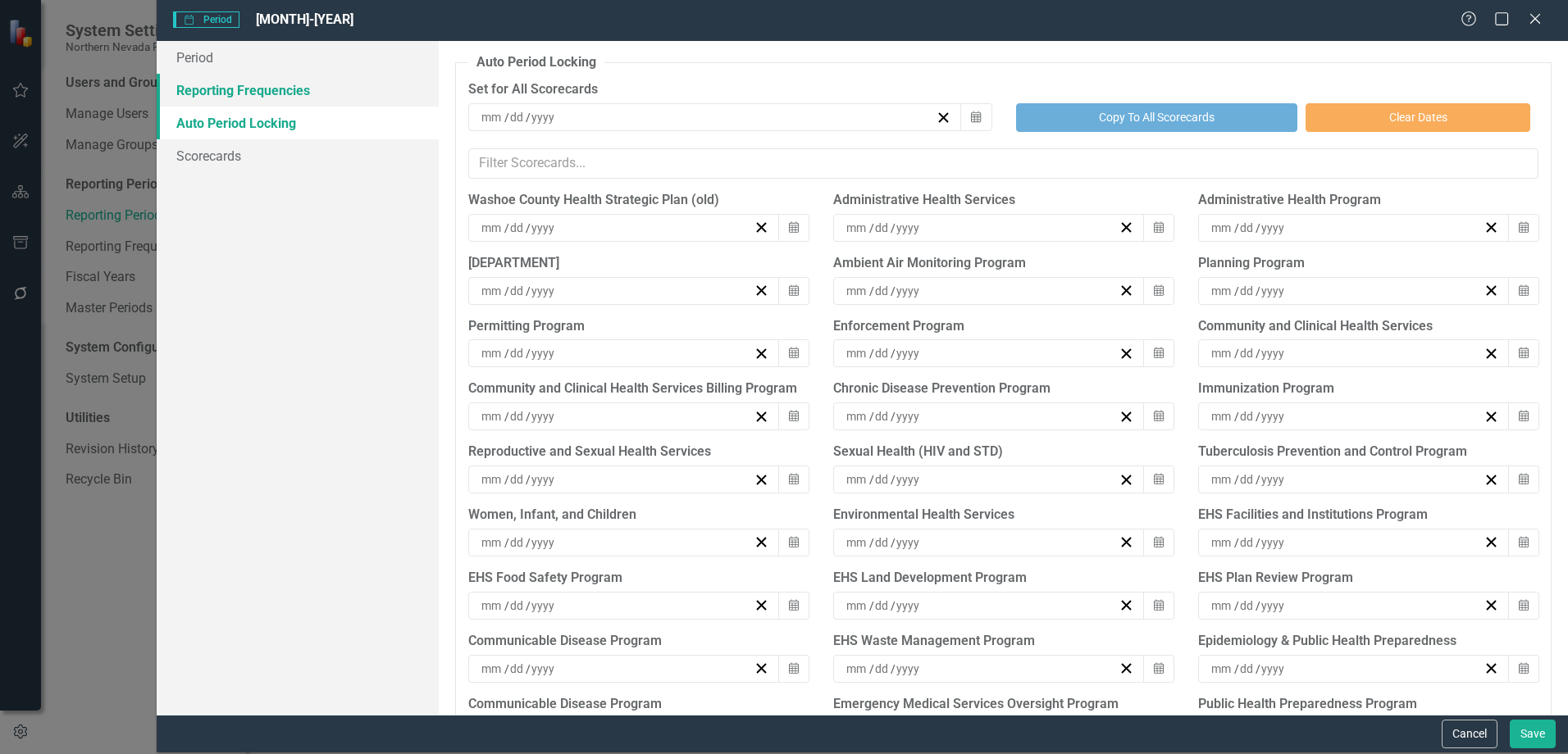 click on "Reporting Frequencies" at bounding box center (298, 90) 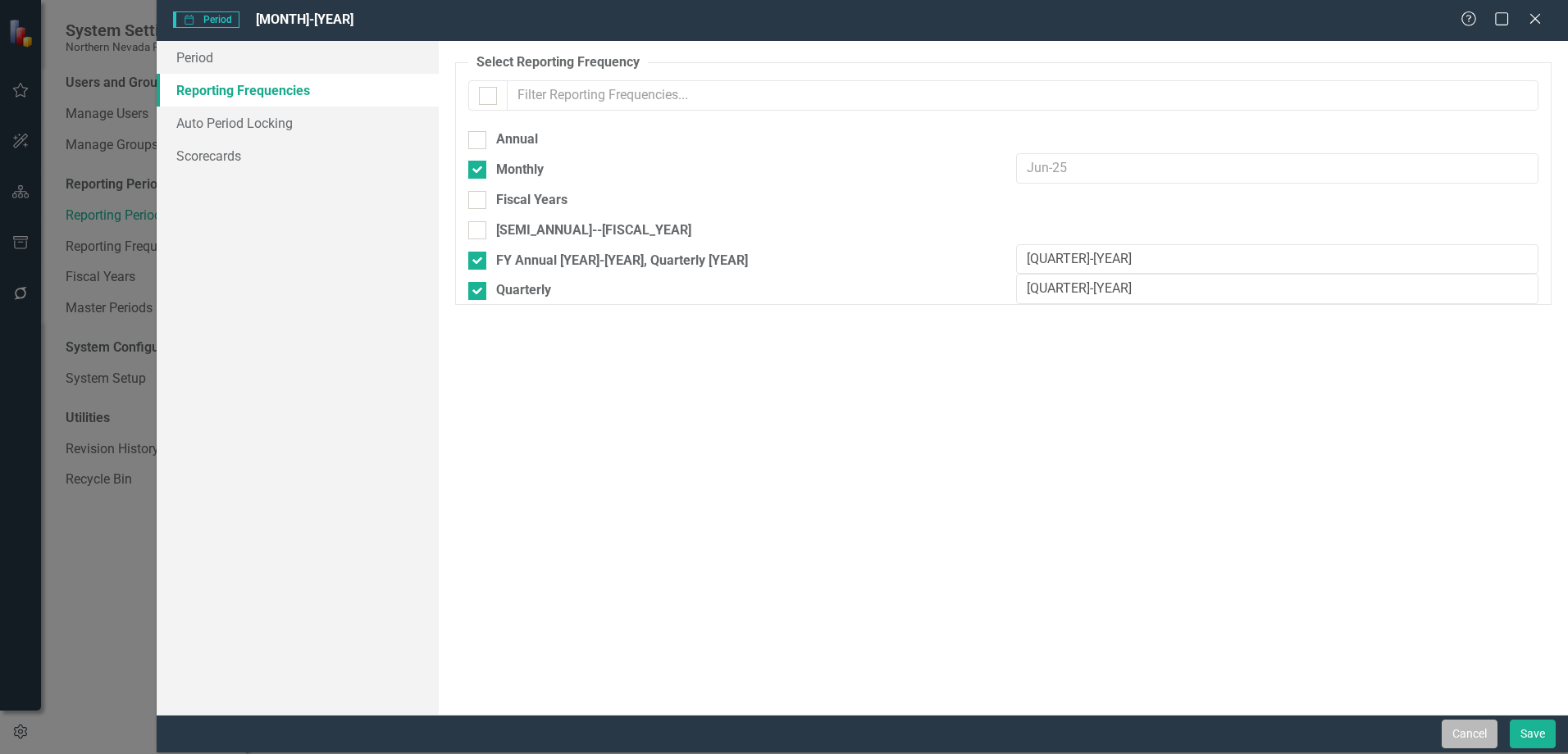 click on "Cancel" at bounding box center [1470, 734] 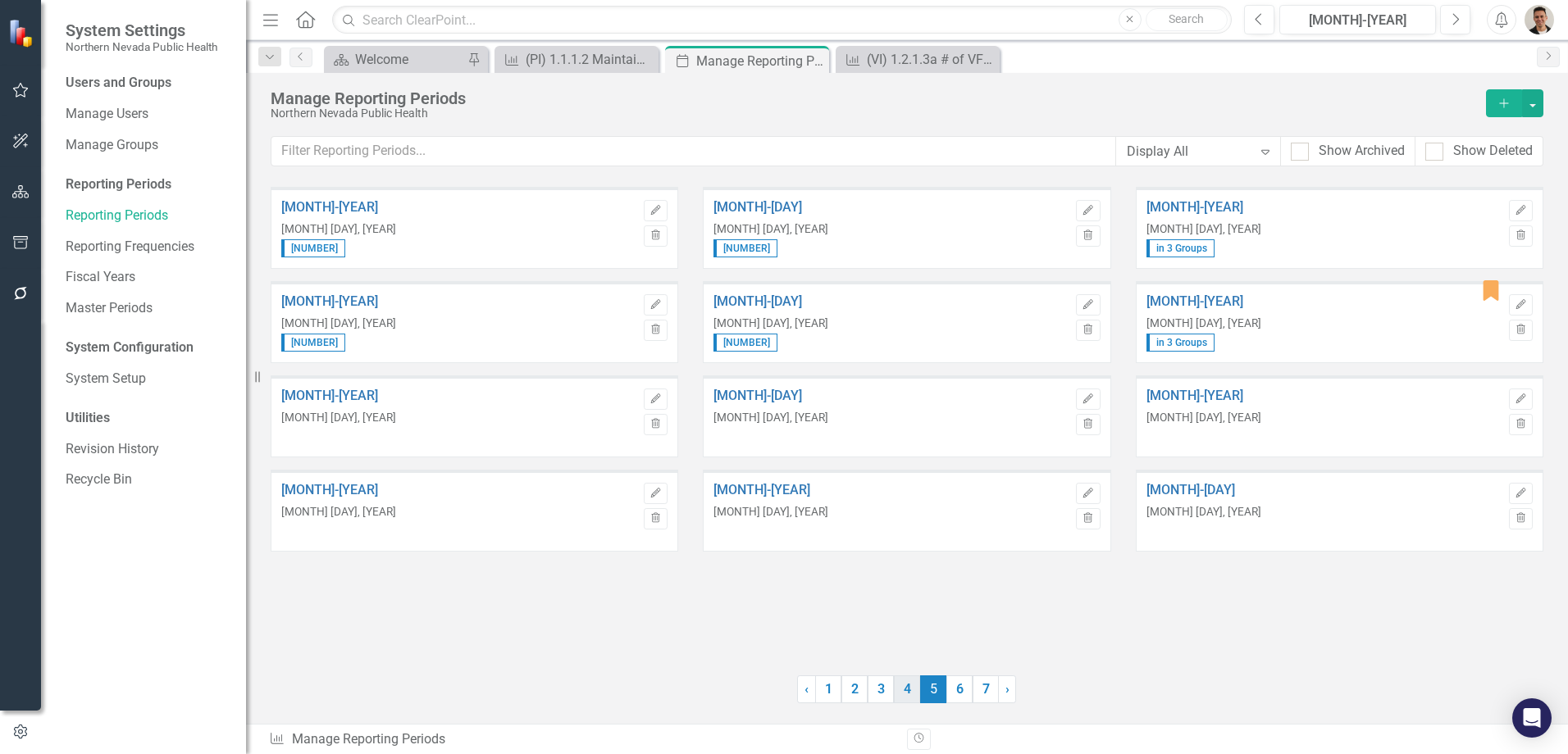 click on "4" at bounding box center (907, 689) 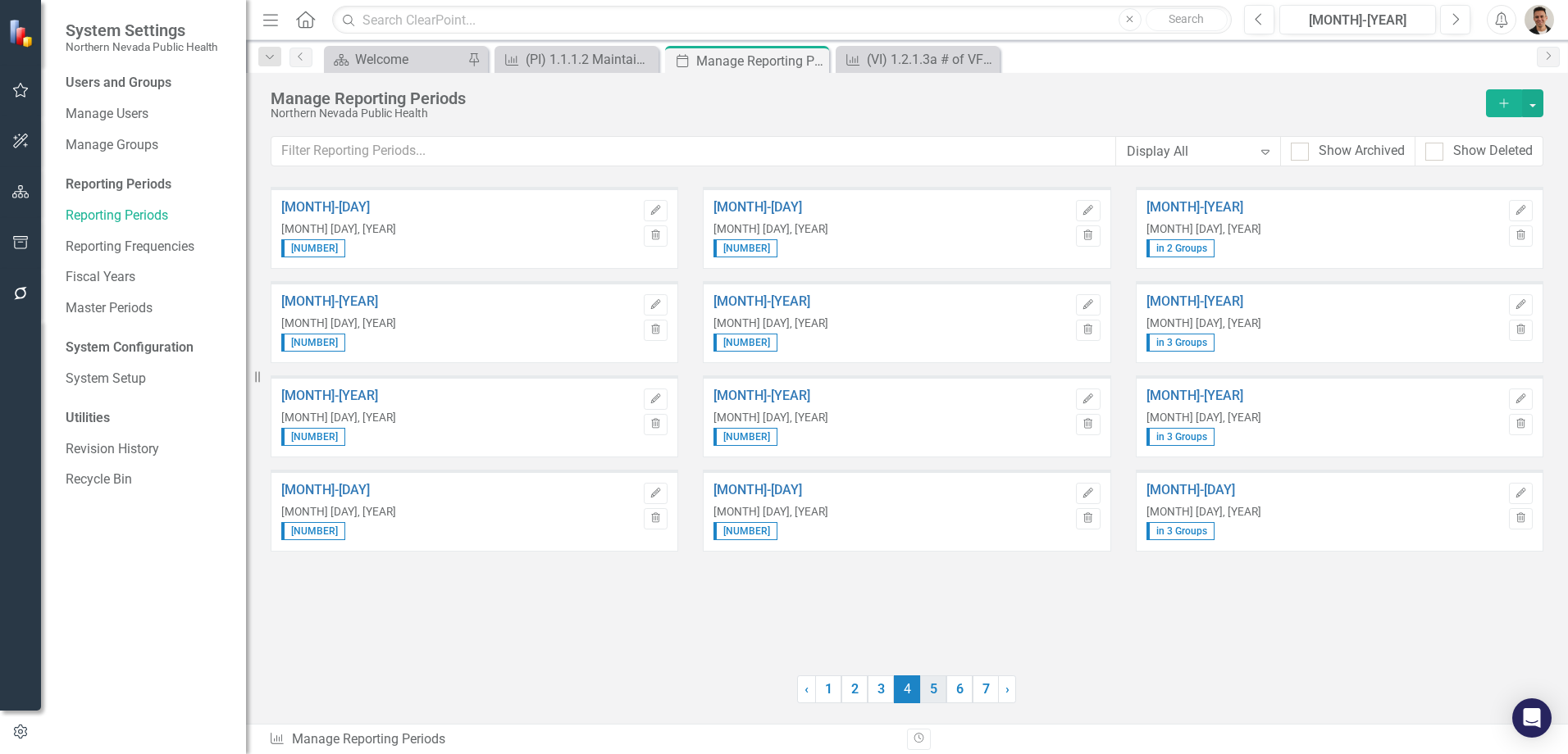 click on "5" at bounding box center (933, 689) 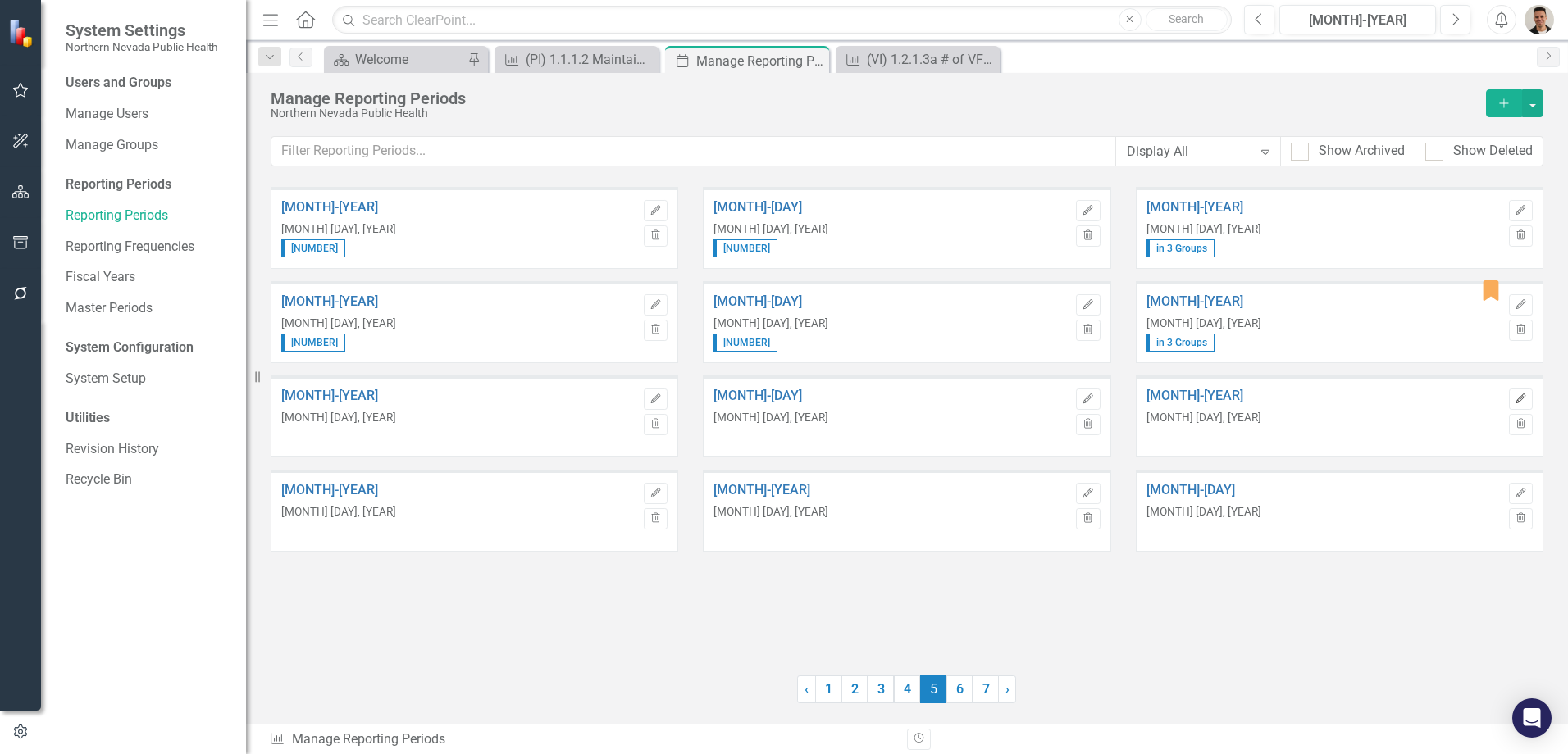 click on "Edit" at bounding box center (1520, 399) 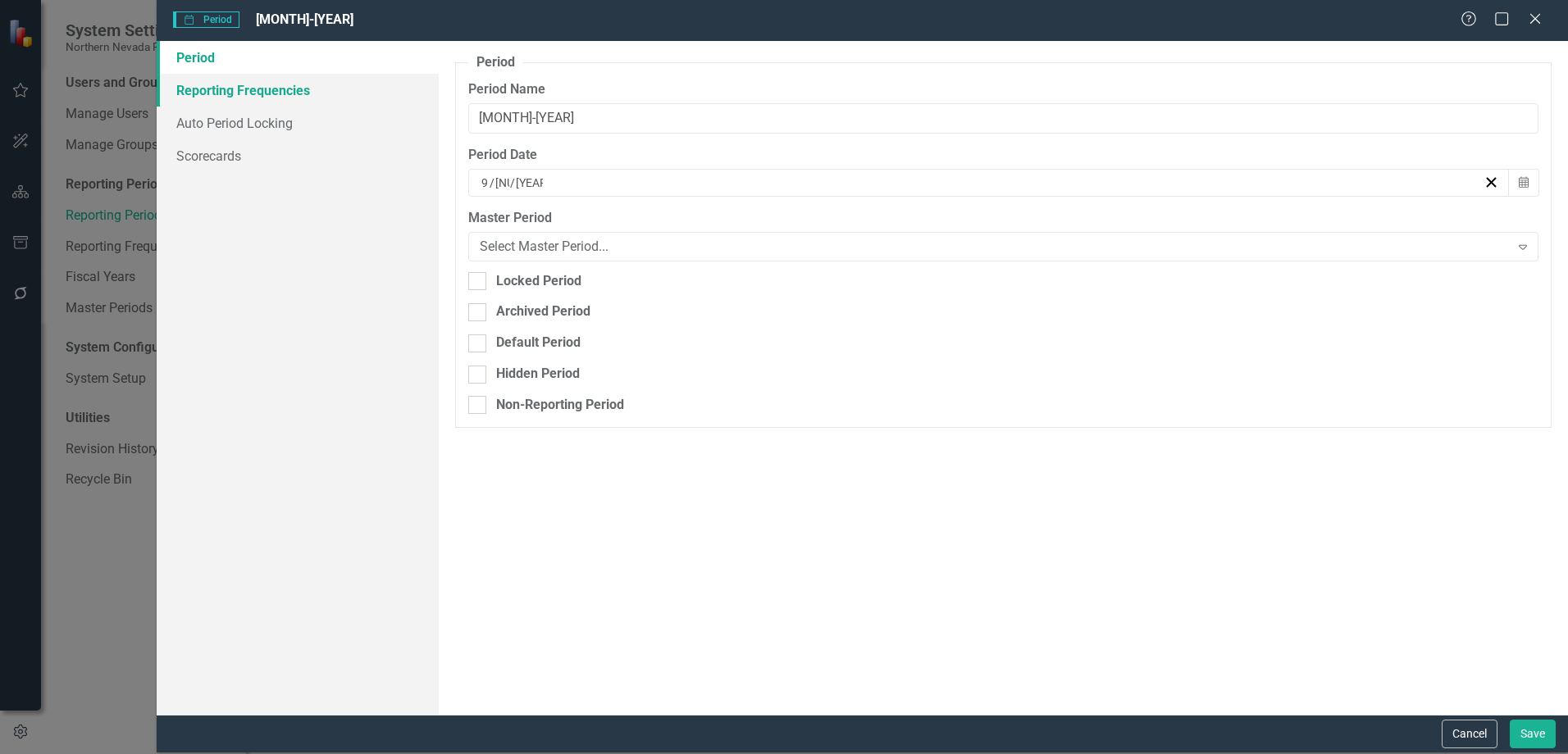 click on "Reporting Frequencies" at bounding box center [298, 90] 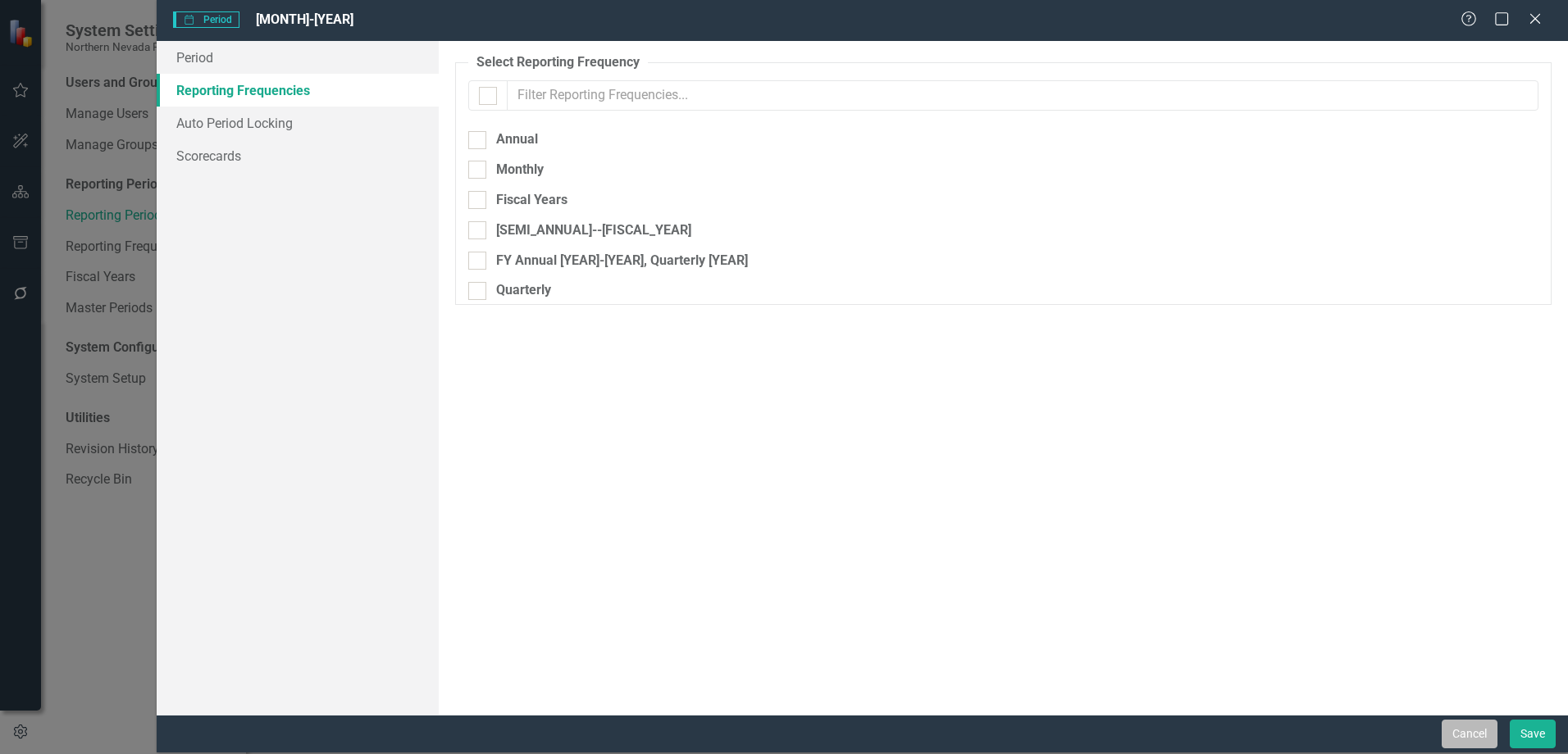 click on "Cancel" at bounding box center (1470, 734) 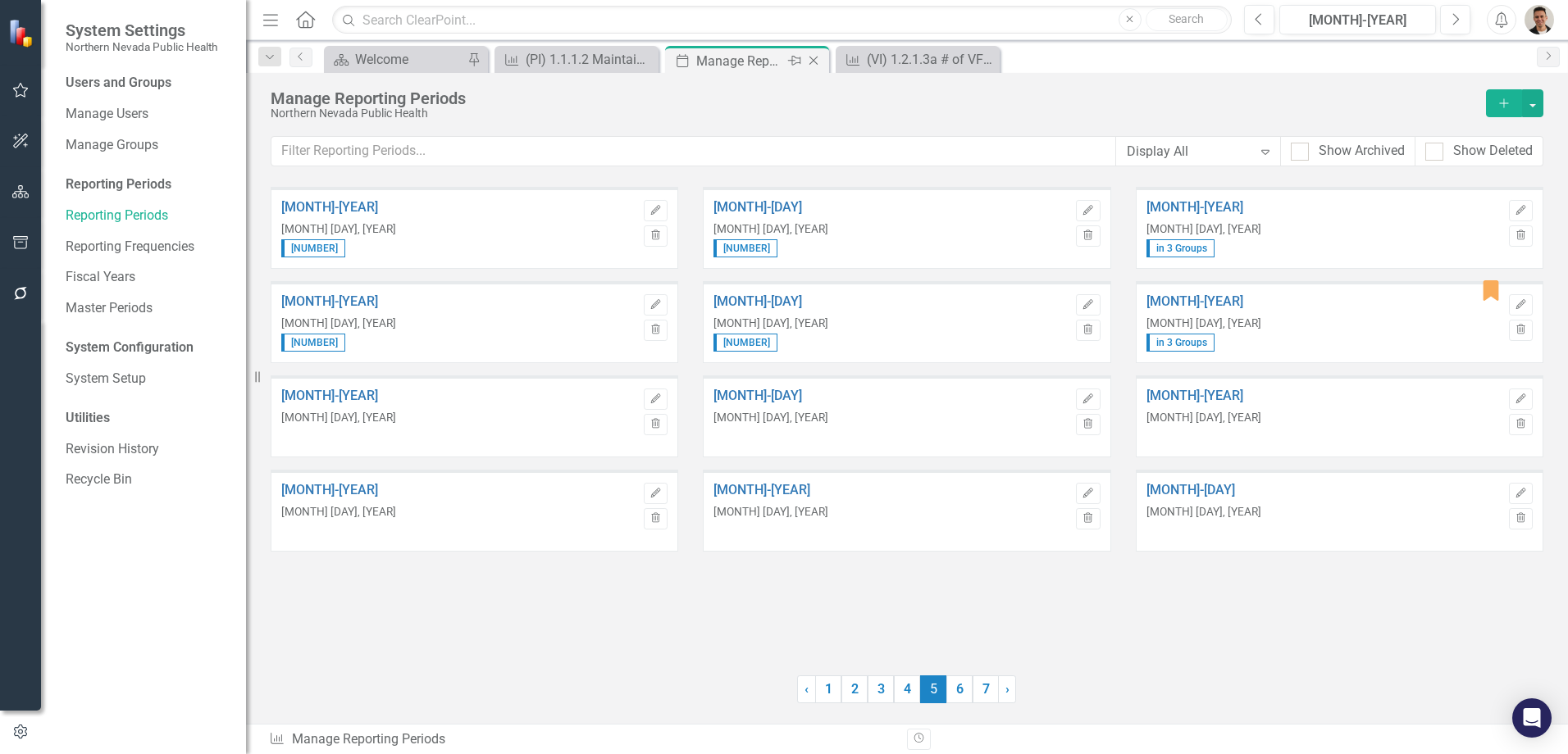 click on "Close" at bounding box center (814, 61) 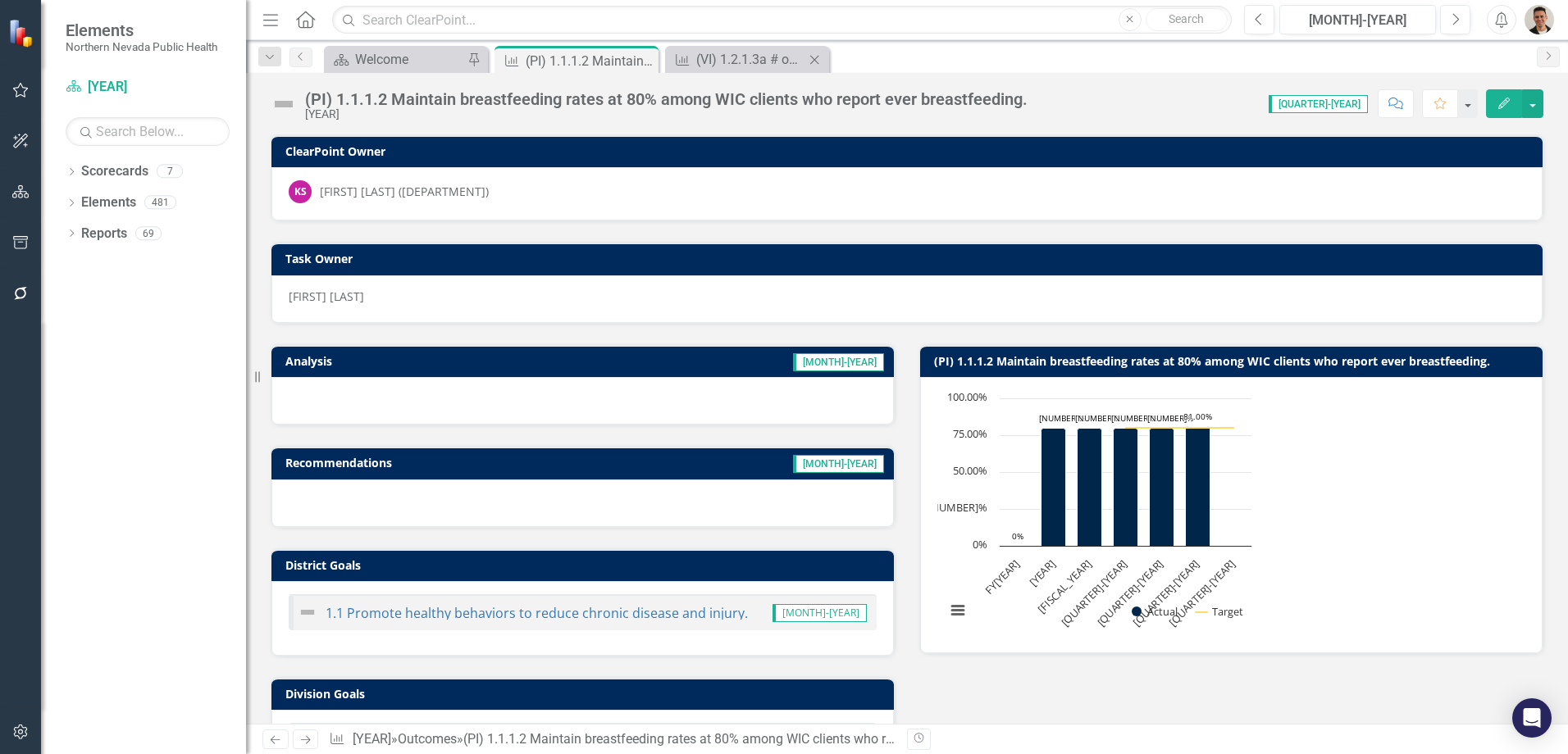 click on "Close" at bounding box center (814, 60) 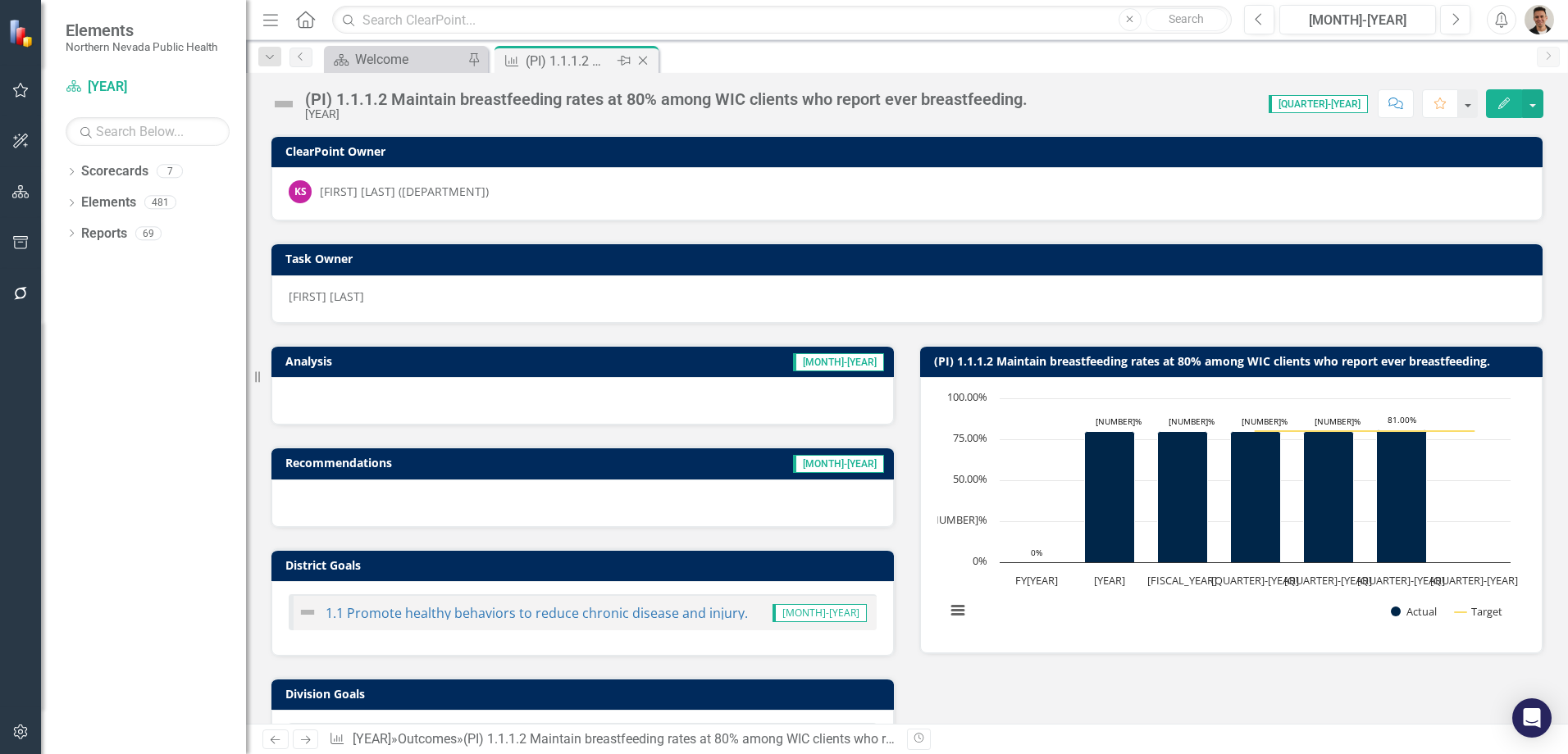 click on "Close" at bounding box center [644, 61] 